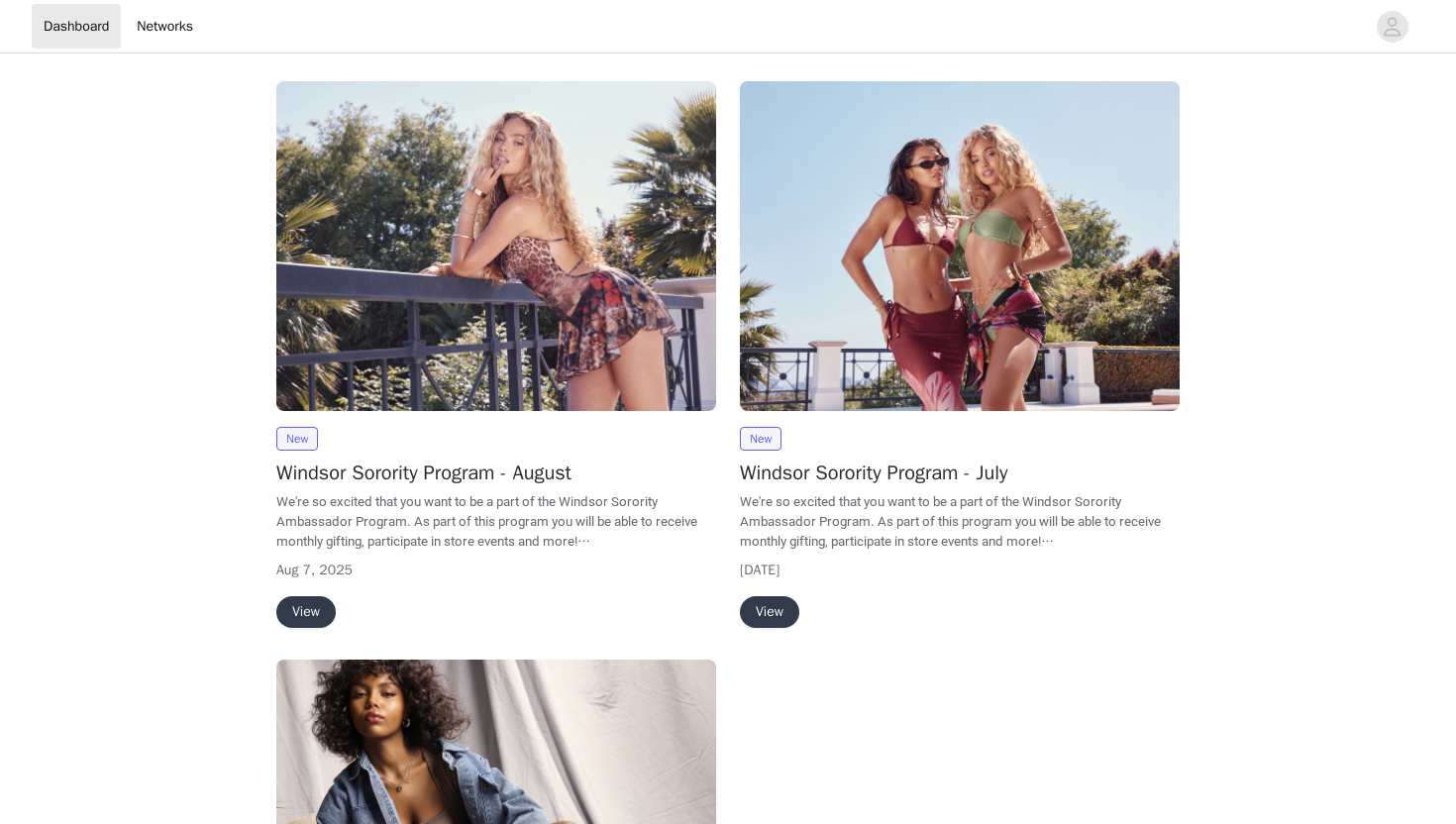 scroll, scrollTop: 0, scrollLeft: 0, axis: both 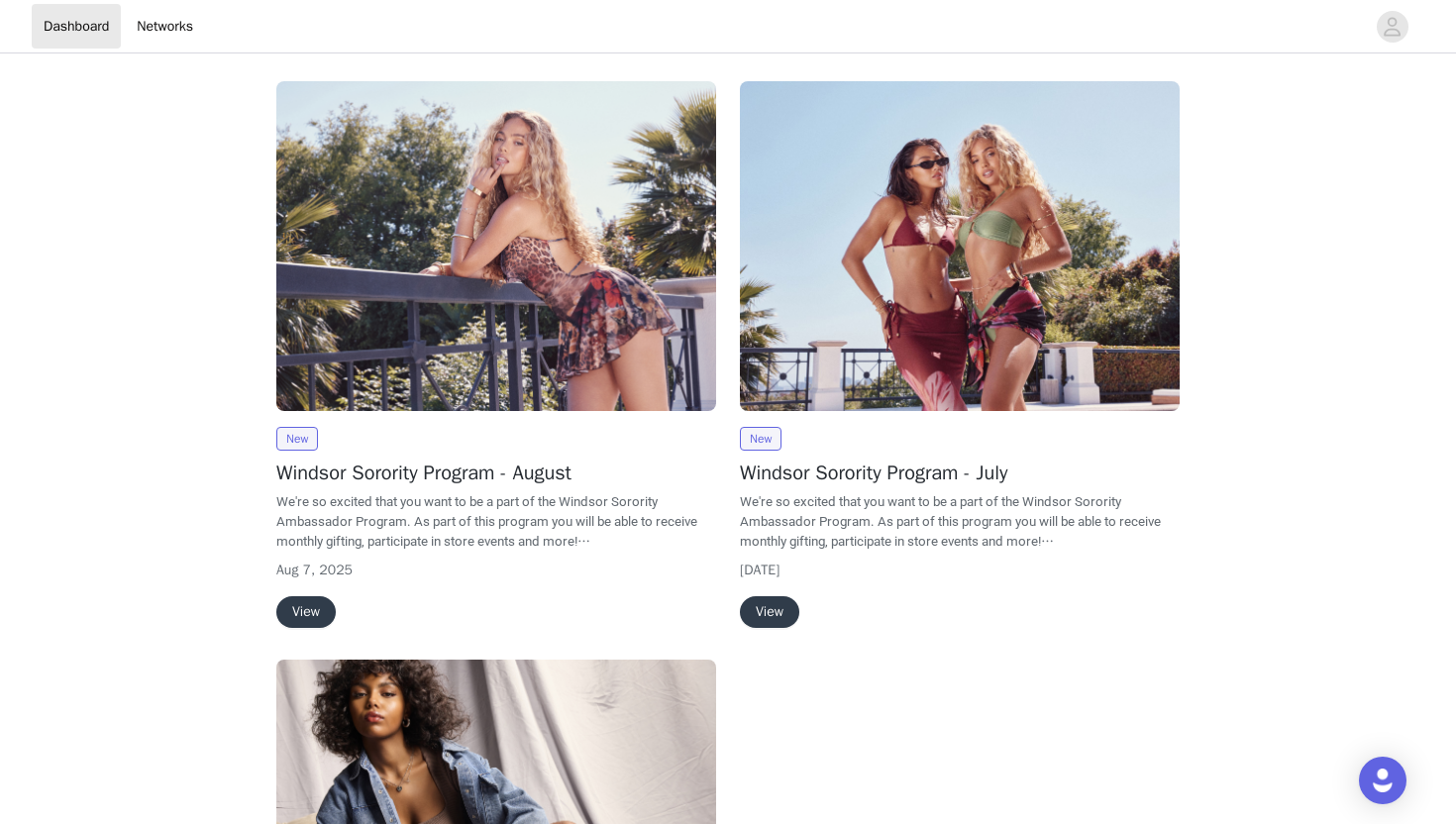 click on "View" at bounding box center [306, 612] 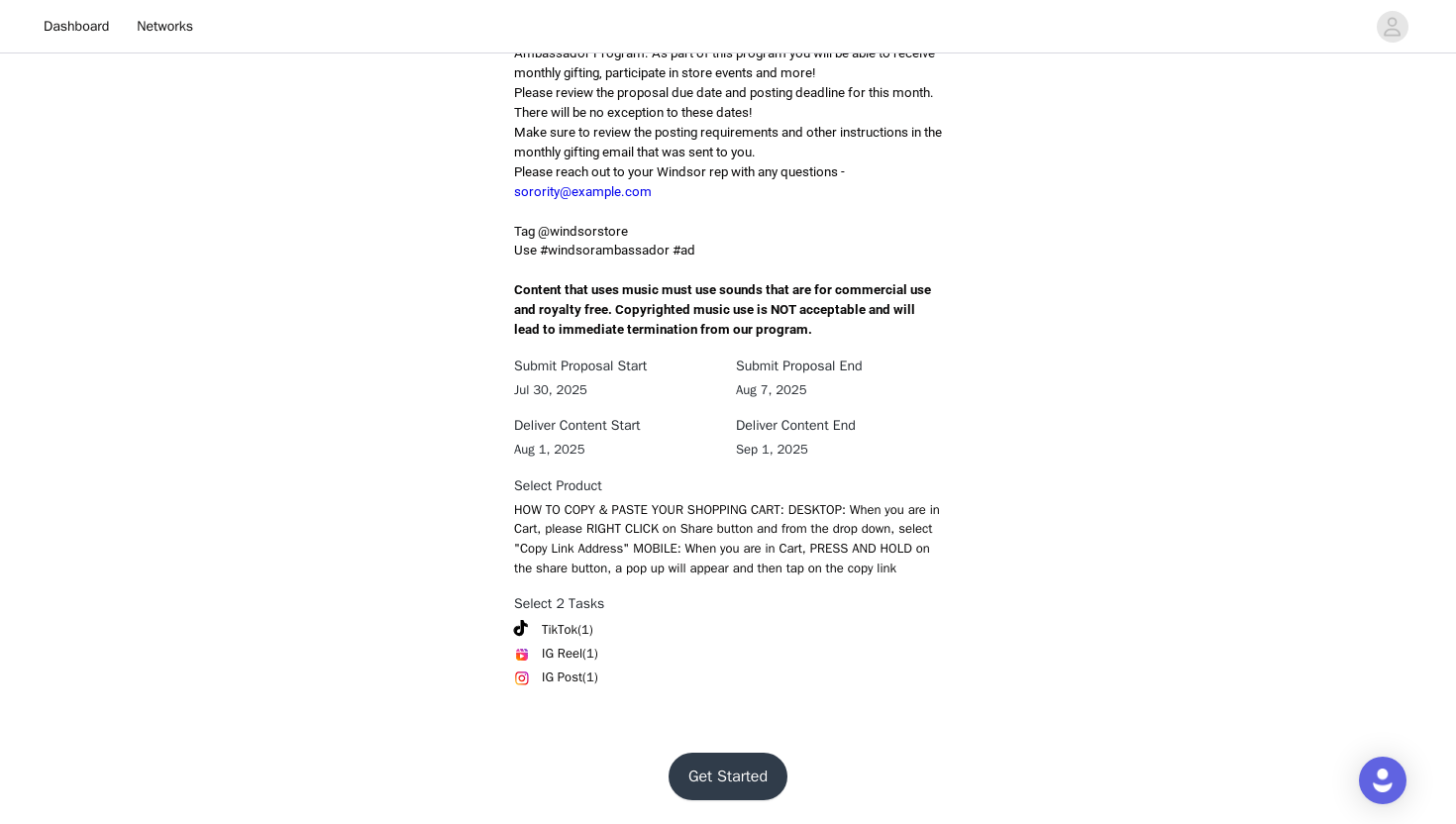 scroll, scrollTop: 515, scrollLeft: 0, axis: vertical 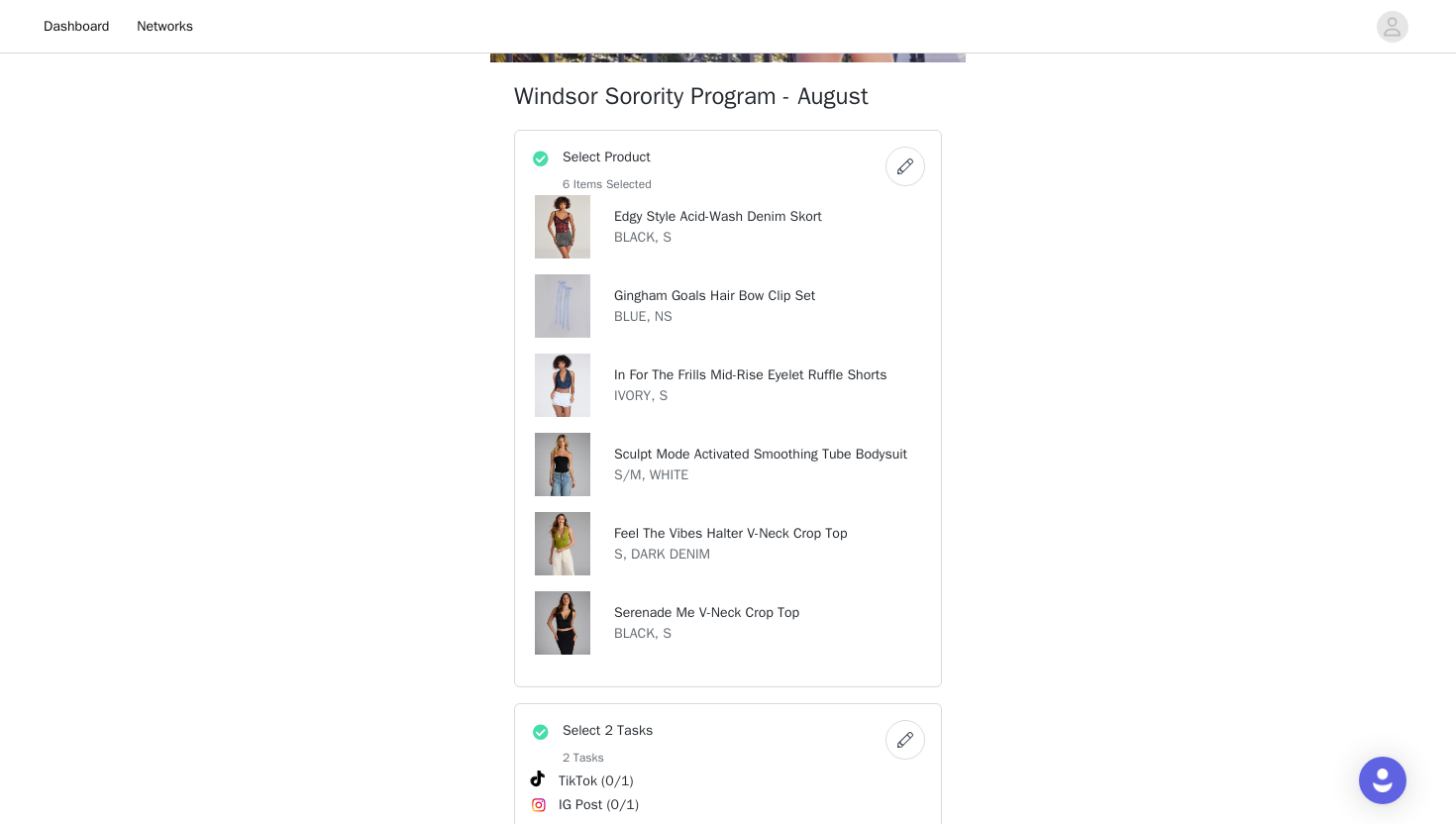 click on "Windsor Sorority Program - August
Select Product   6 Items Selected               Edgy Style Acid-Wash Denim Skort   BLACK, S       Gingham Goals Hair Bow Clip Set   BLUE, NS       In For The Frills Mid-Rise Eyelet Ruffle Shorts   IVORY, S       Sculpt Mode Activated Smoothing Tube Bodysuit   S/M, WHITE       Feel The Vibes Halter V-Neck Crop Top   S, DARK DENIM       Serenade Me V-Neck Crop Top   BLACK, S         Select 2 Tasks   2 Tasks               TikTok (0/1)     IG Post (0/1)   Networks   2 Connected
TikTok
parties_with_janelle
Instagram
nell__rivera
Shipping Information" at bounding box center (728, 452) 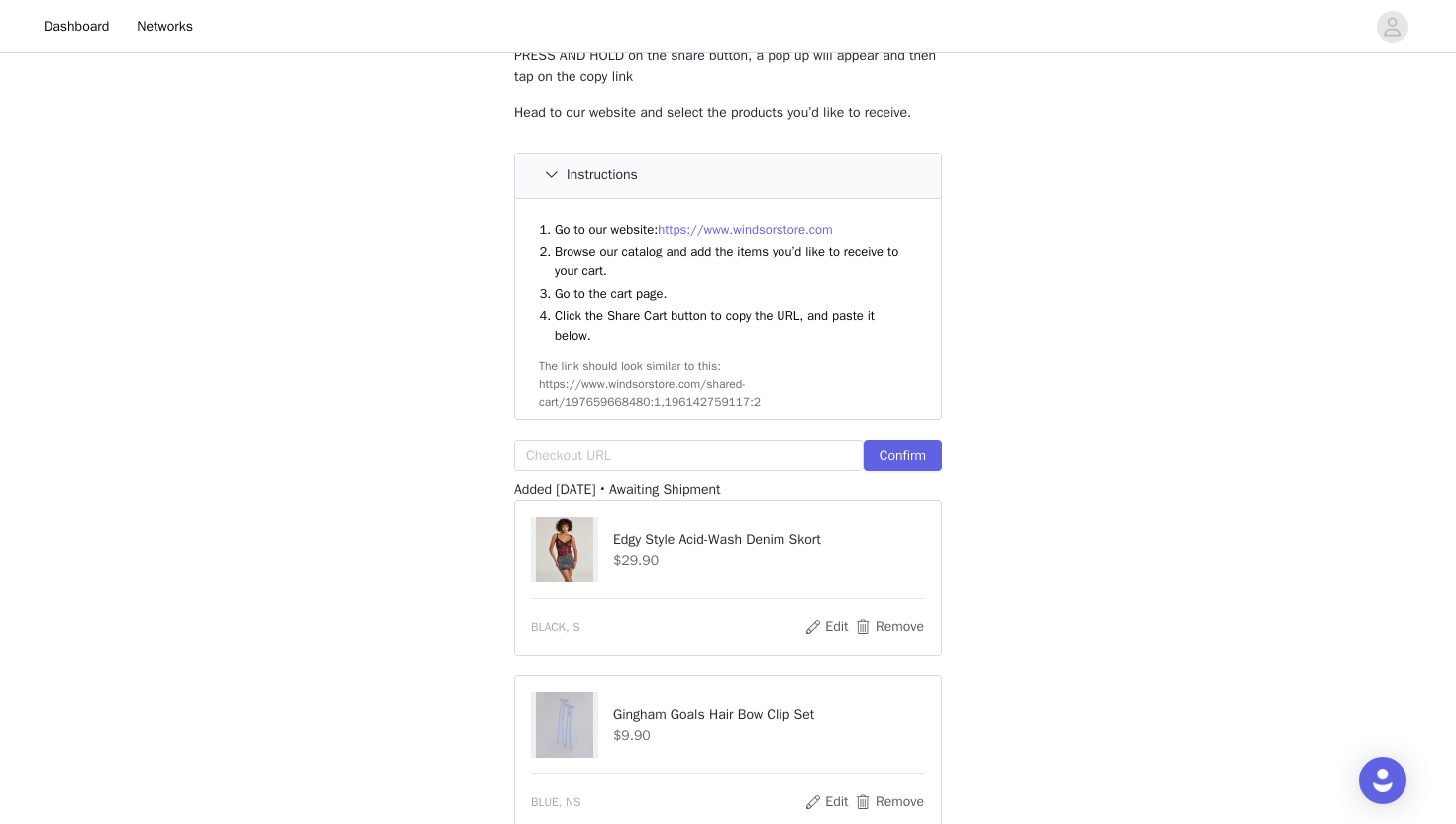 scroll, scrollTop: 215, scrollLeft: 0, axis: vertical 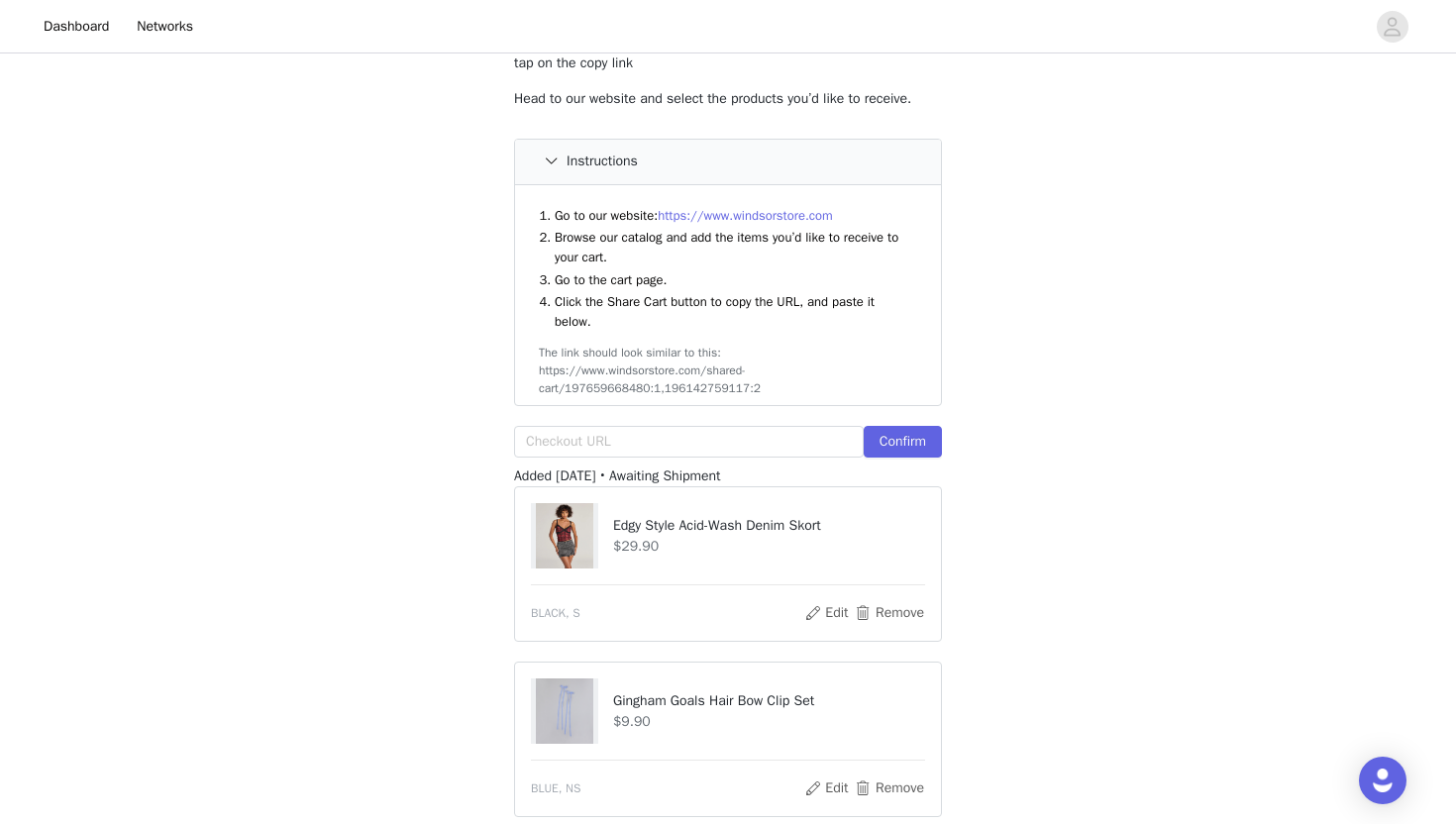 click at bounding box center (565, 536) 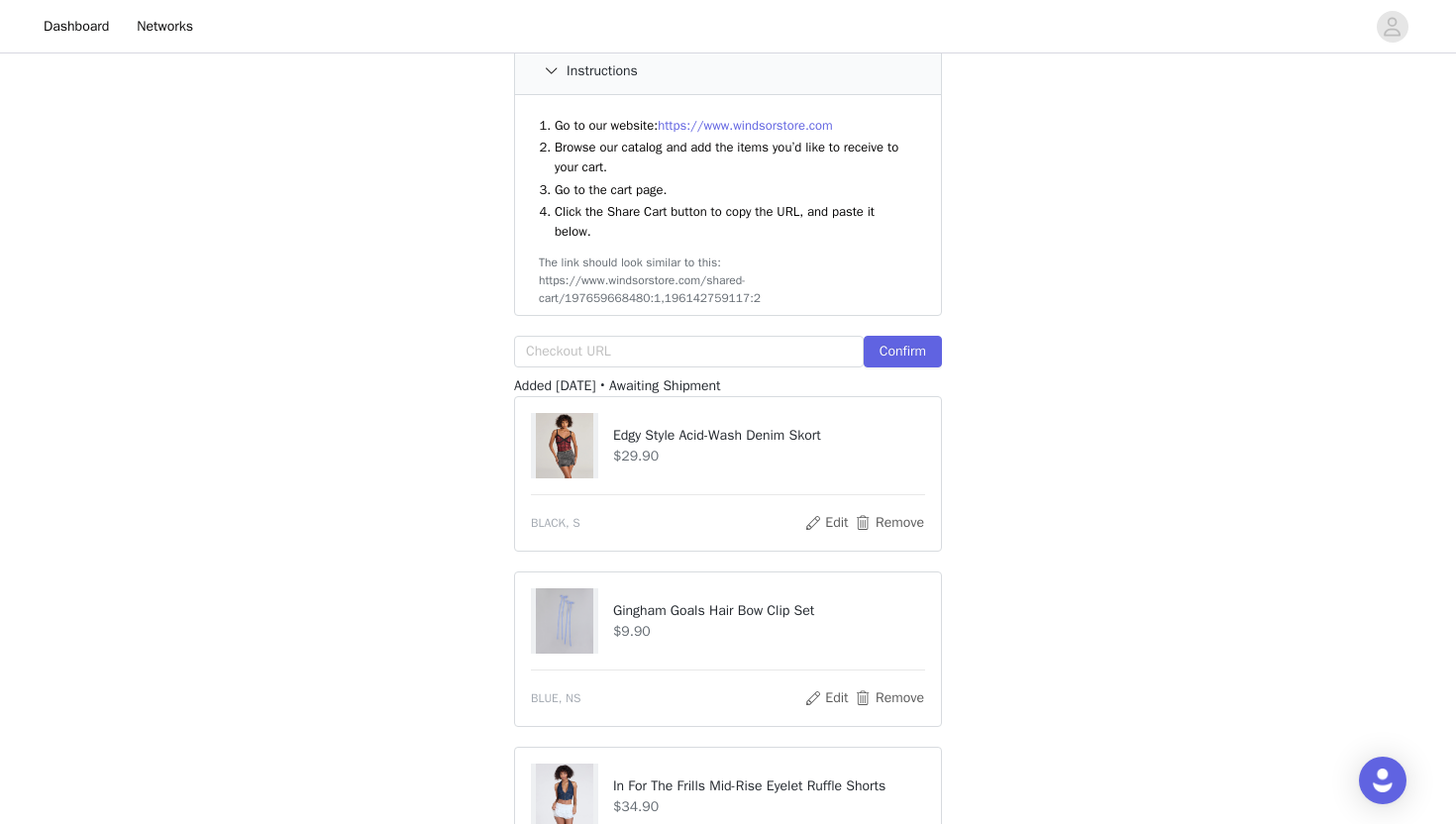 scroll, scrollTop: 309, scrollLeft: 0, axis: vertical 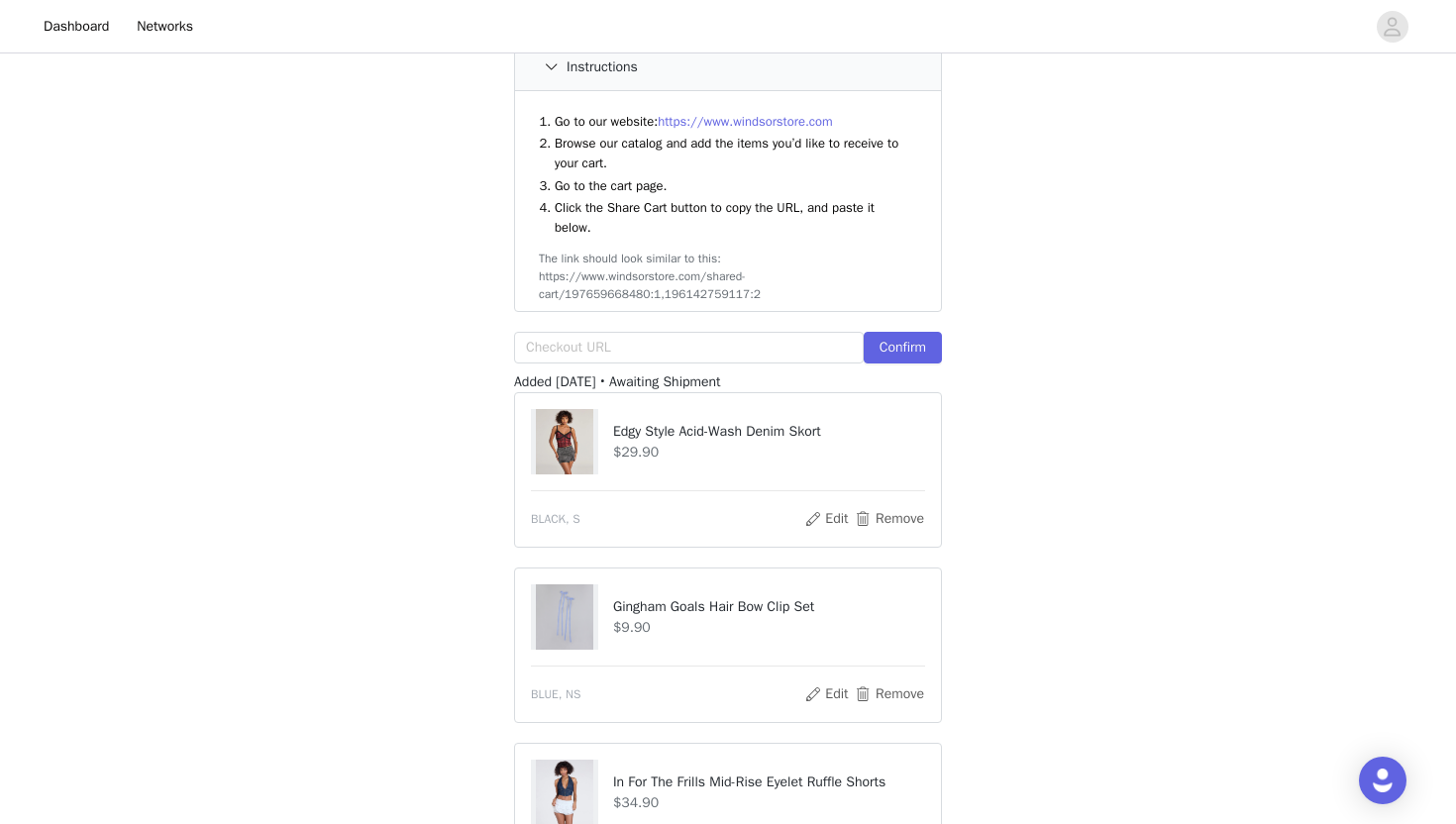 click at bounding box center [565, 442] 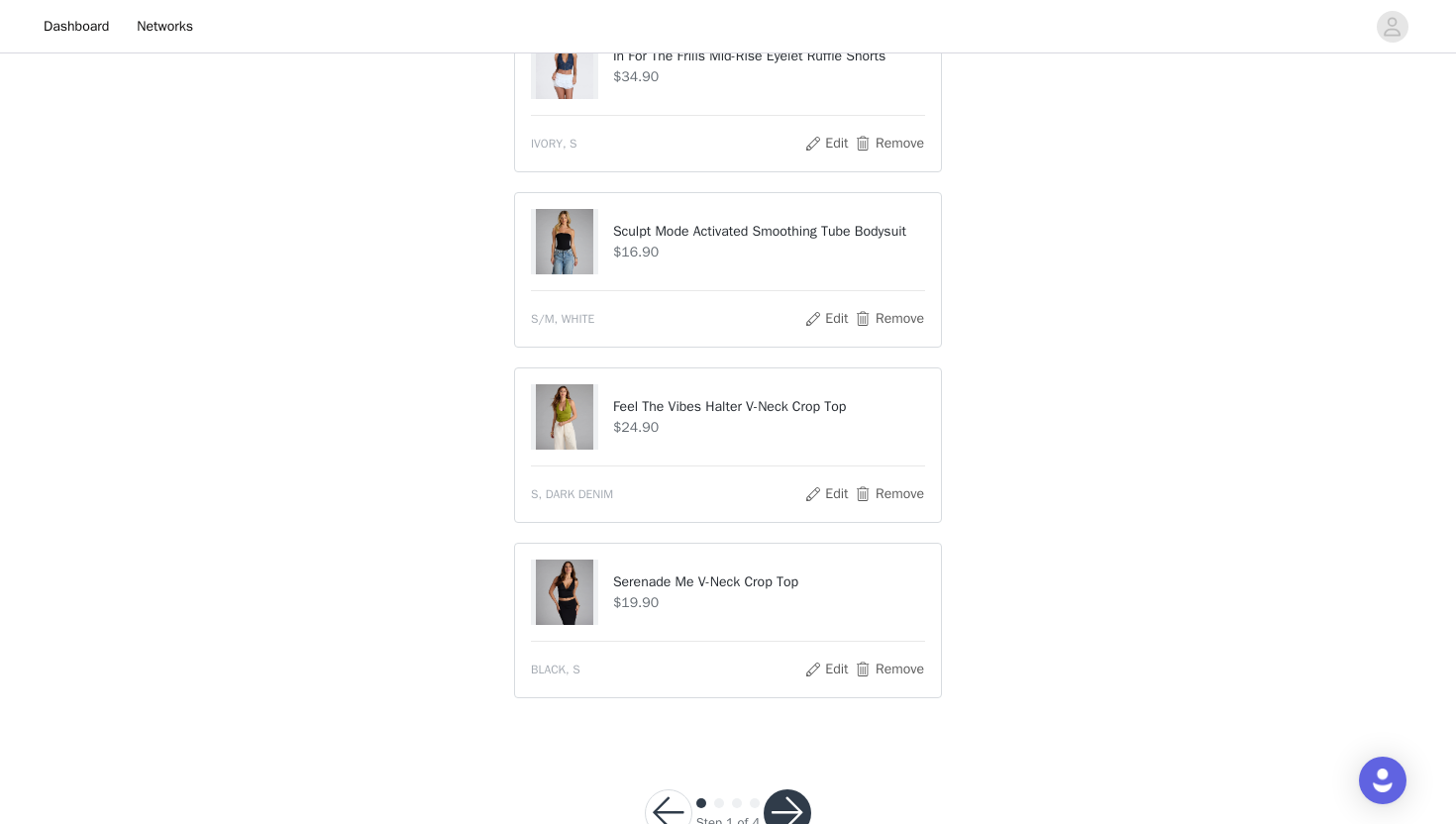 scroll, scrollTop: 1095, scrollLeft: 0, axis: vertical 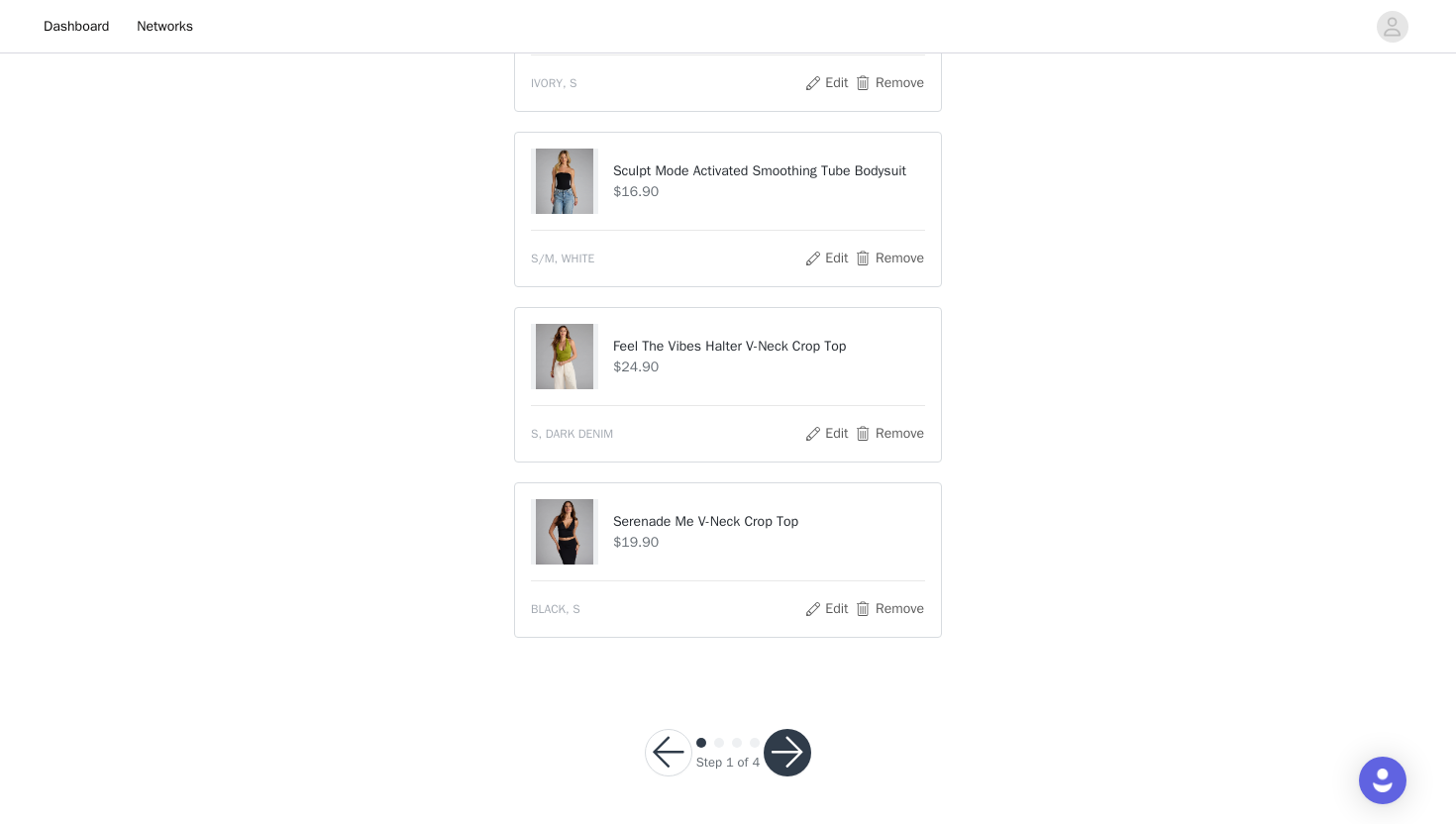 click at bounding box center [787, 753] 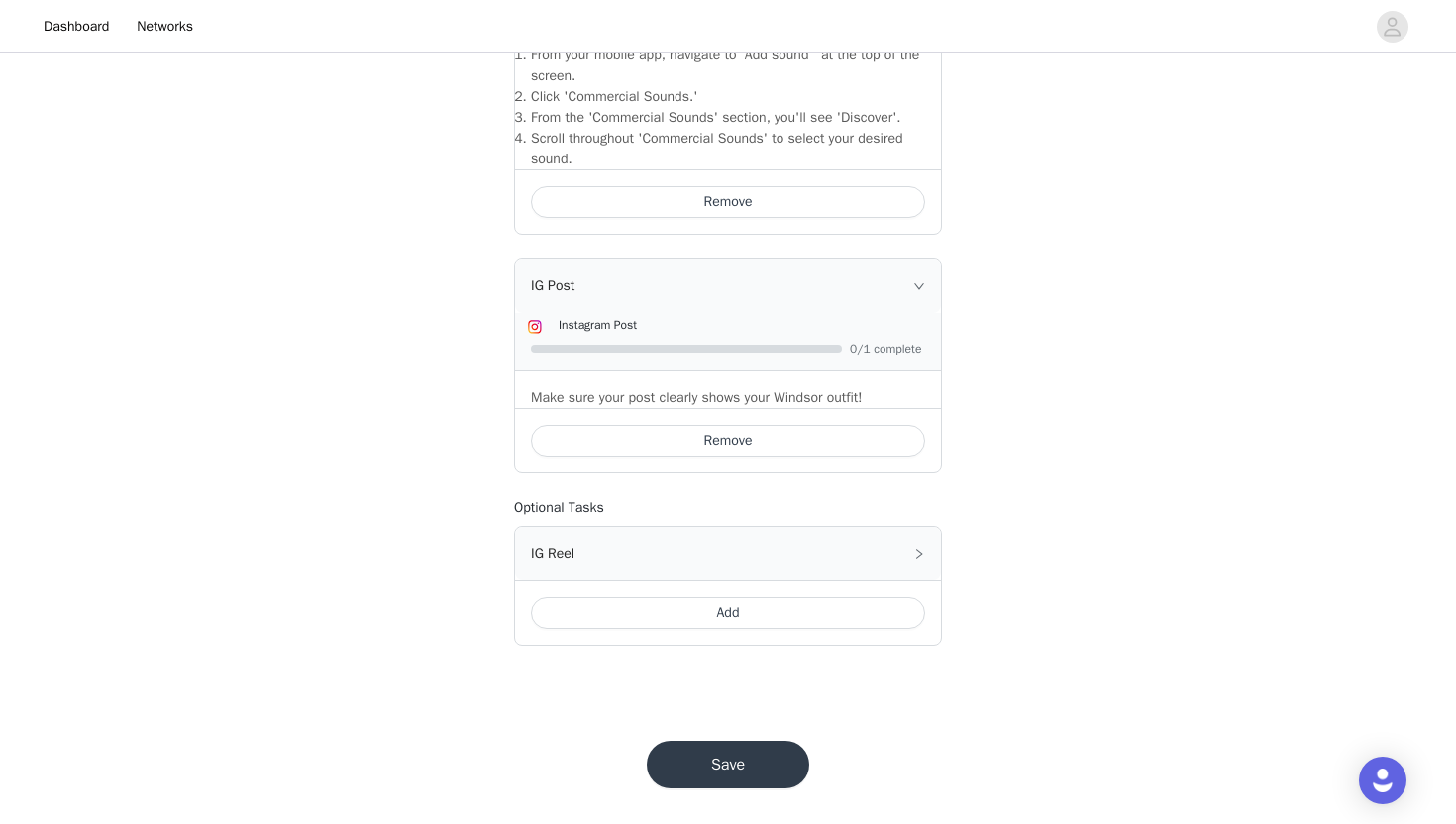 scroll, scrollTop: 771, scrollLeft: 0, axis: vertical 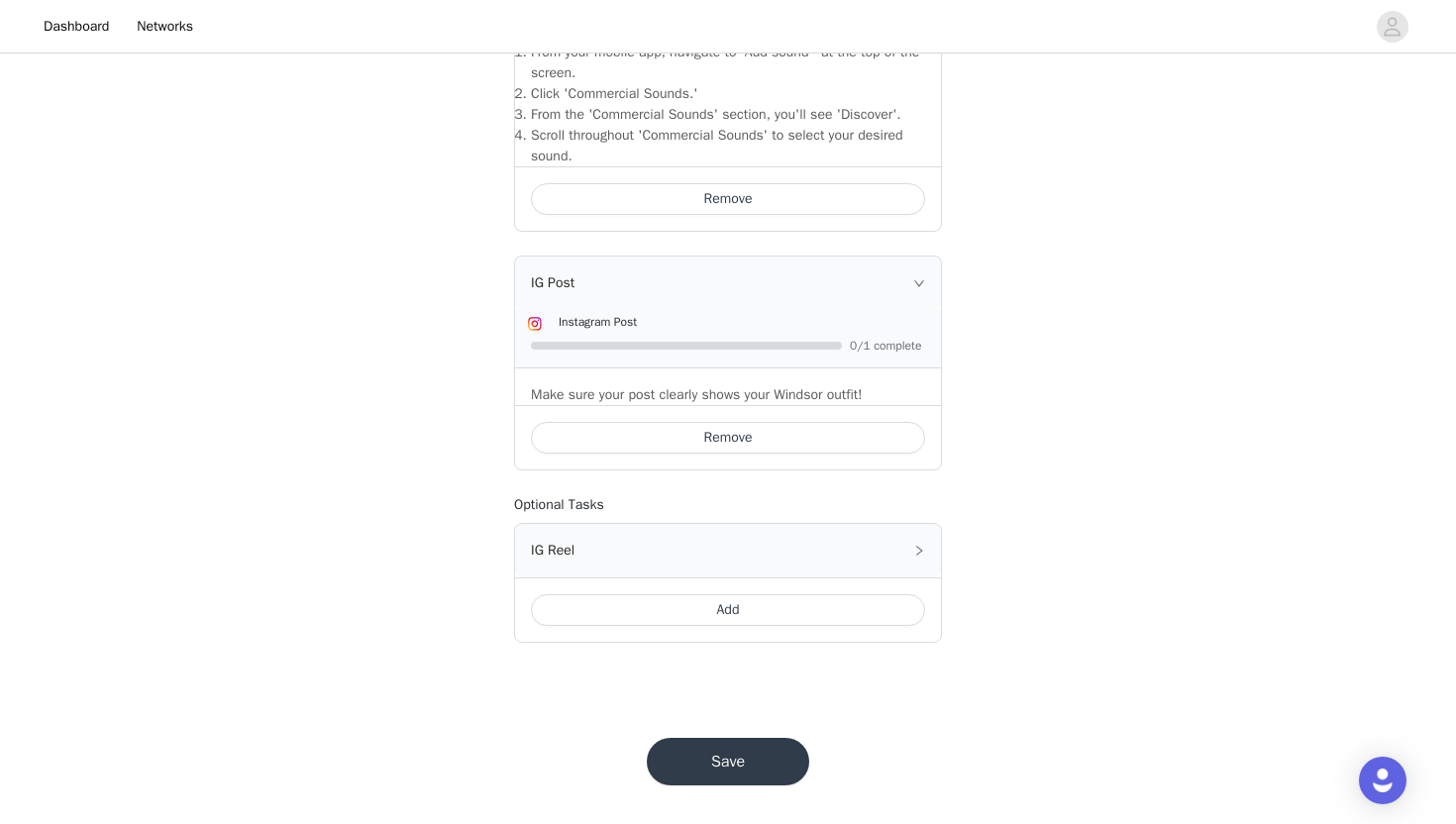 click on "Save" at bounding box center [728, 762] 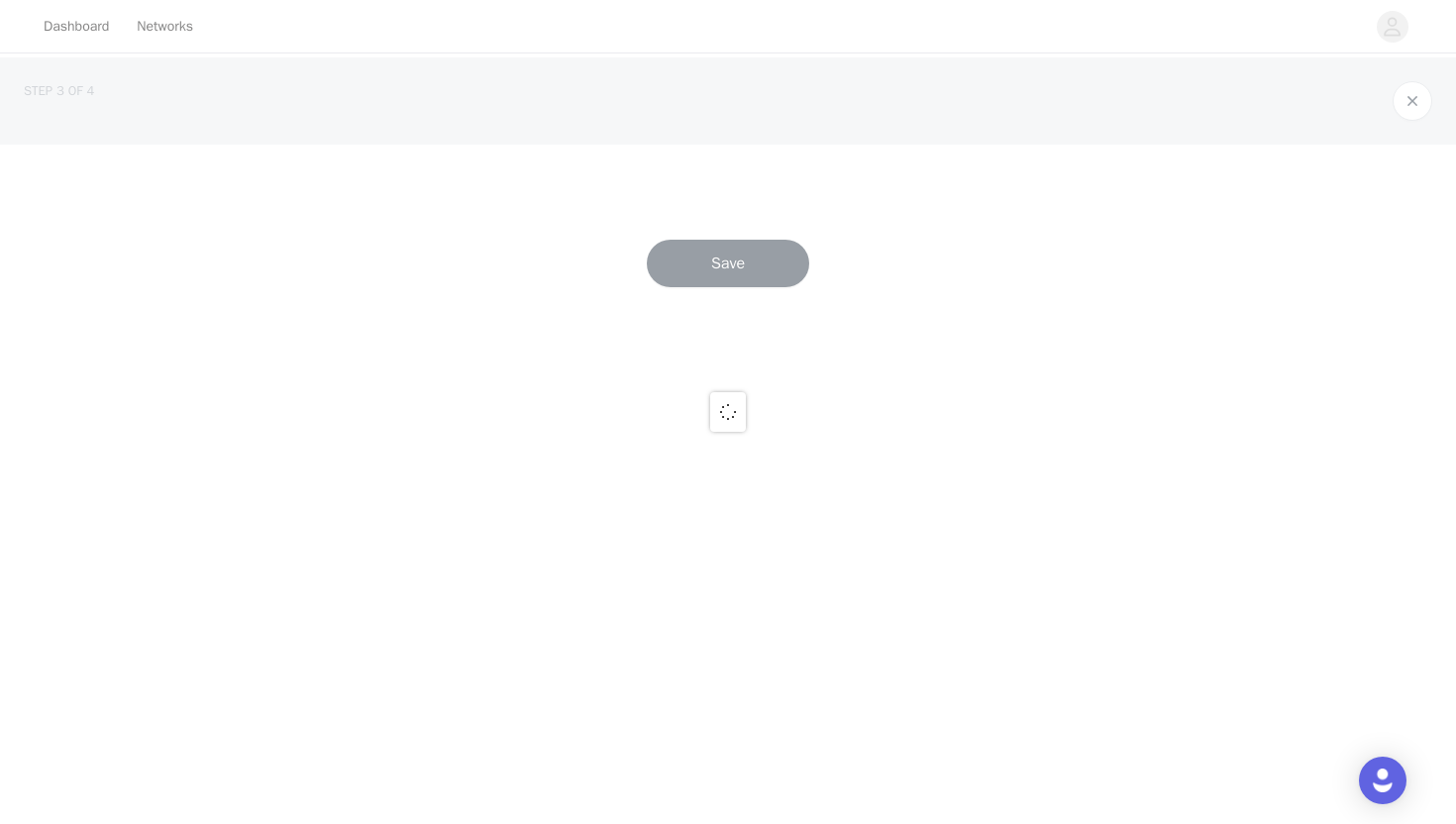 scroll, scrollTop: 0, scrollLeft: 0, axis: both 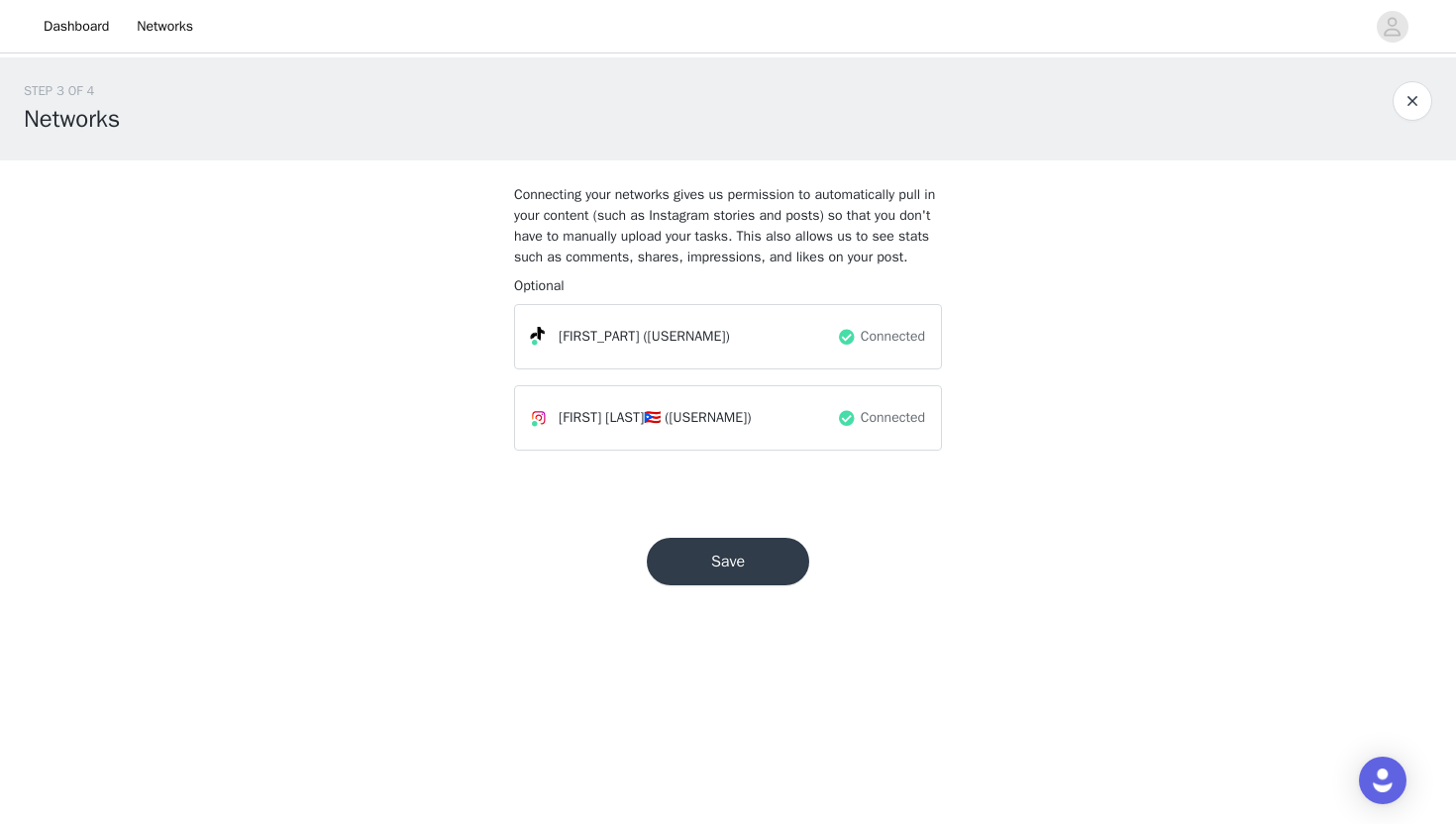 click on "Save" at bounding box center (728, 562) 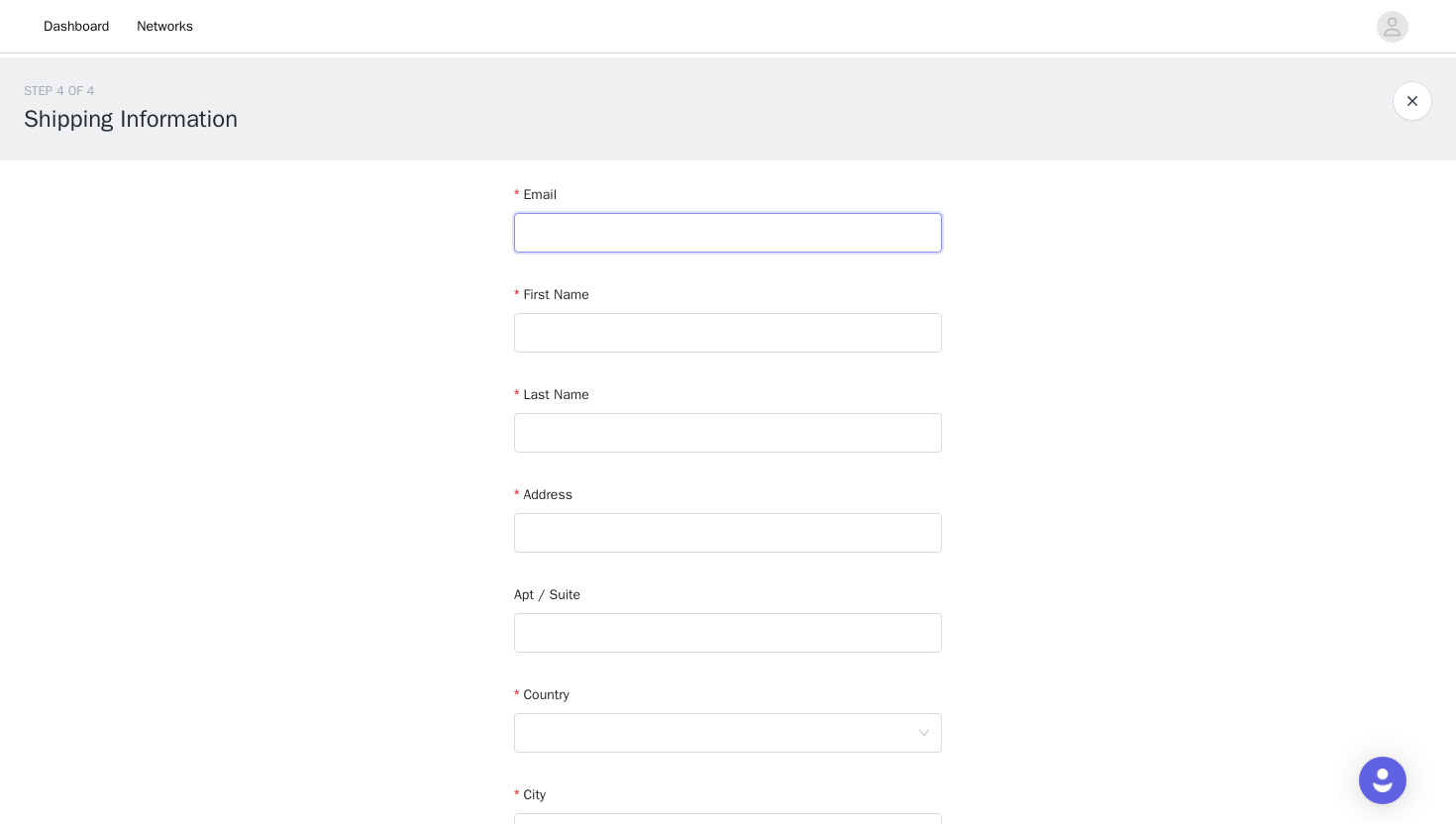 click at bounding box center [728, 233] 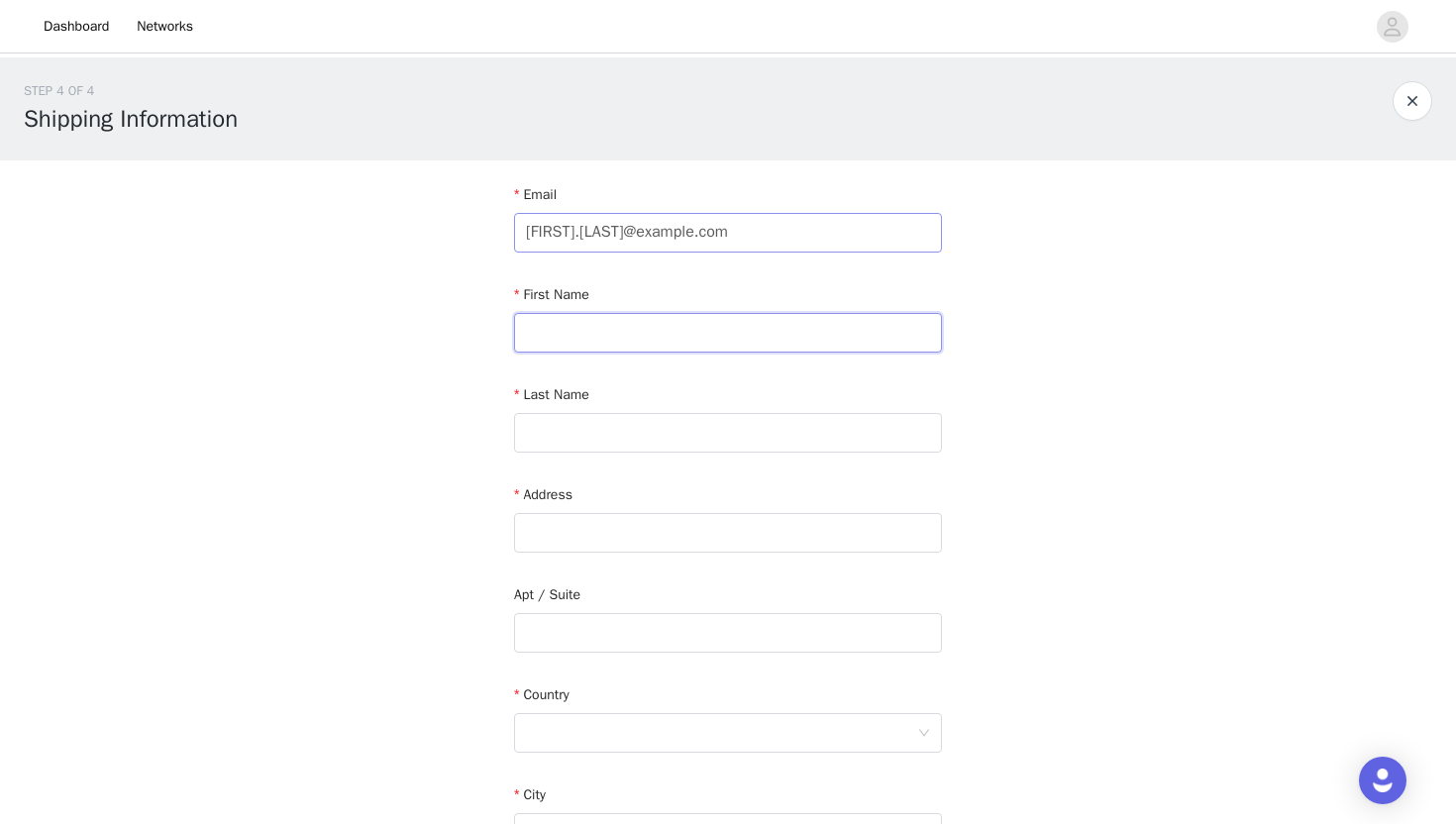type on "Janelle" 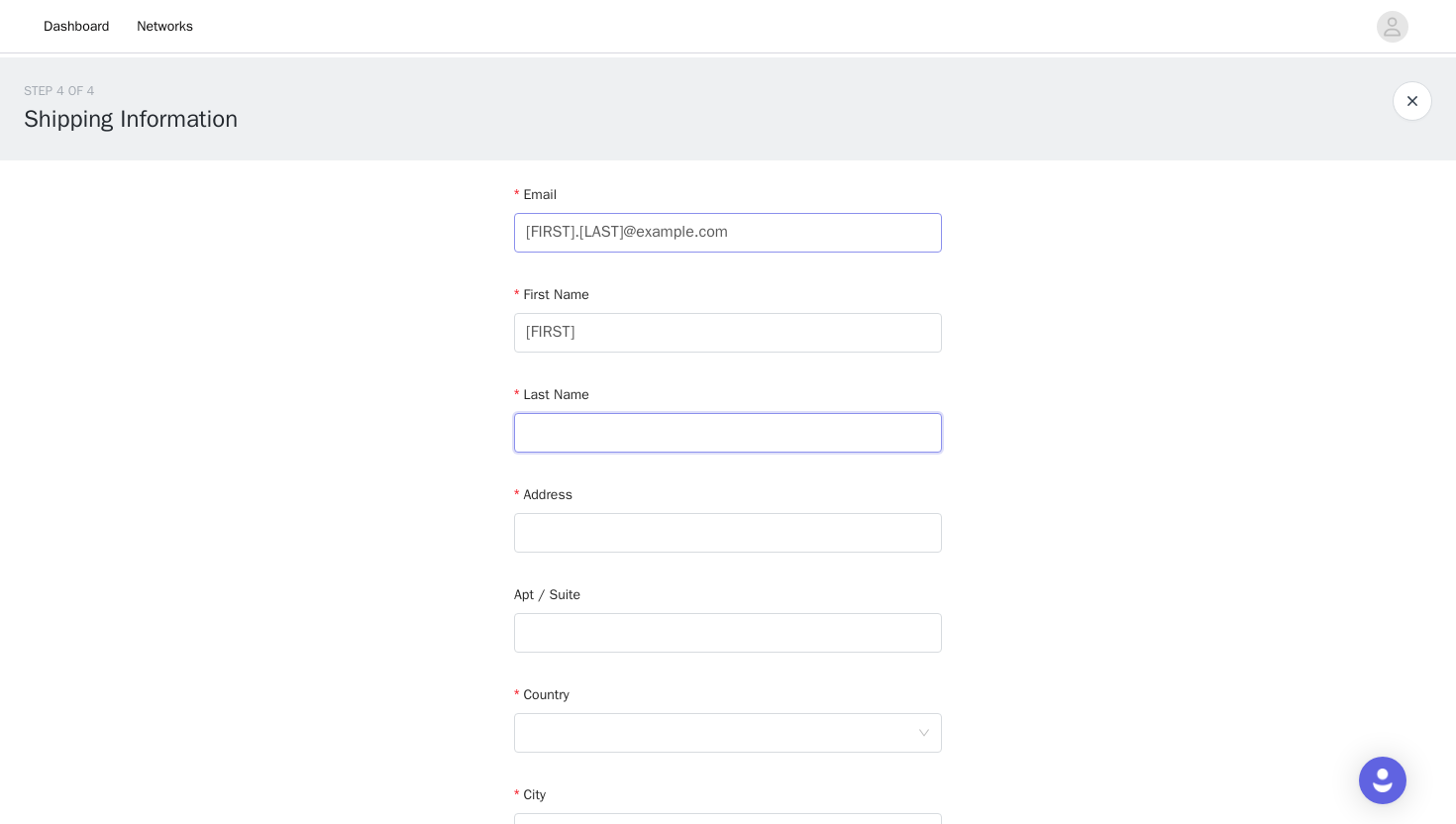 type on "Rivera" 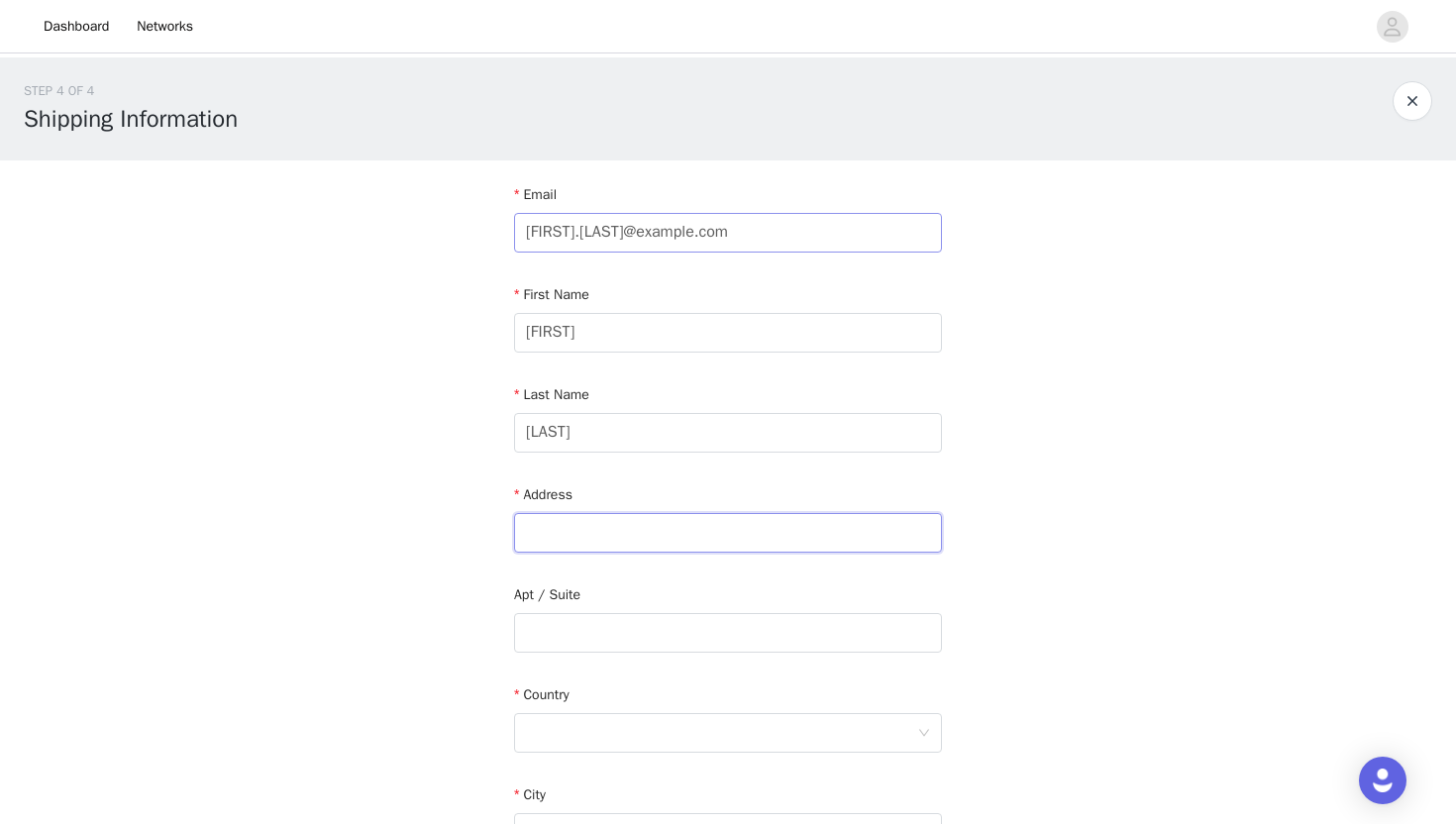 type on "170 2nd Street" 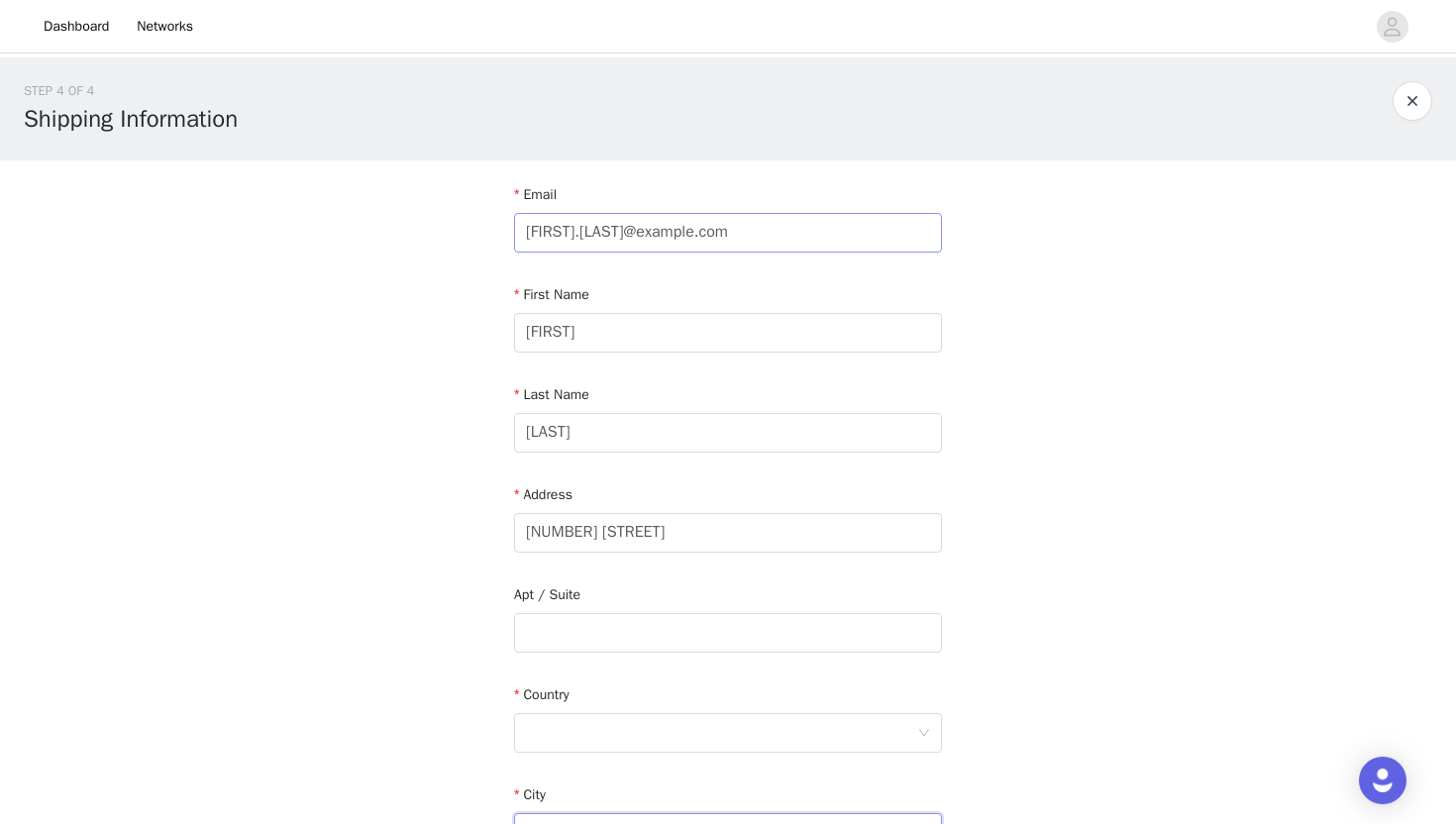 type on "Interlachen" 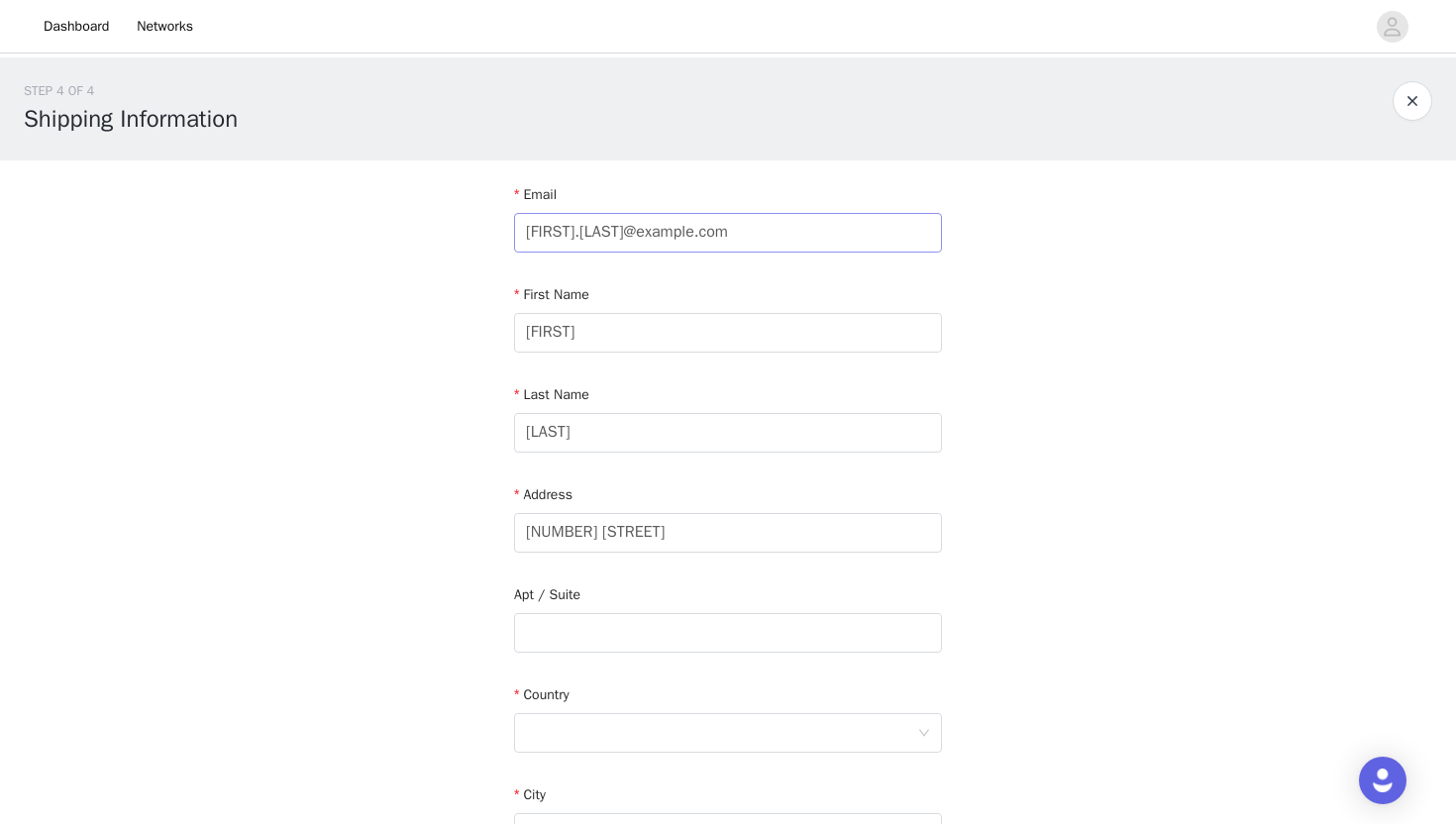 type on "32148" 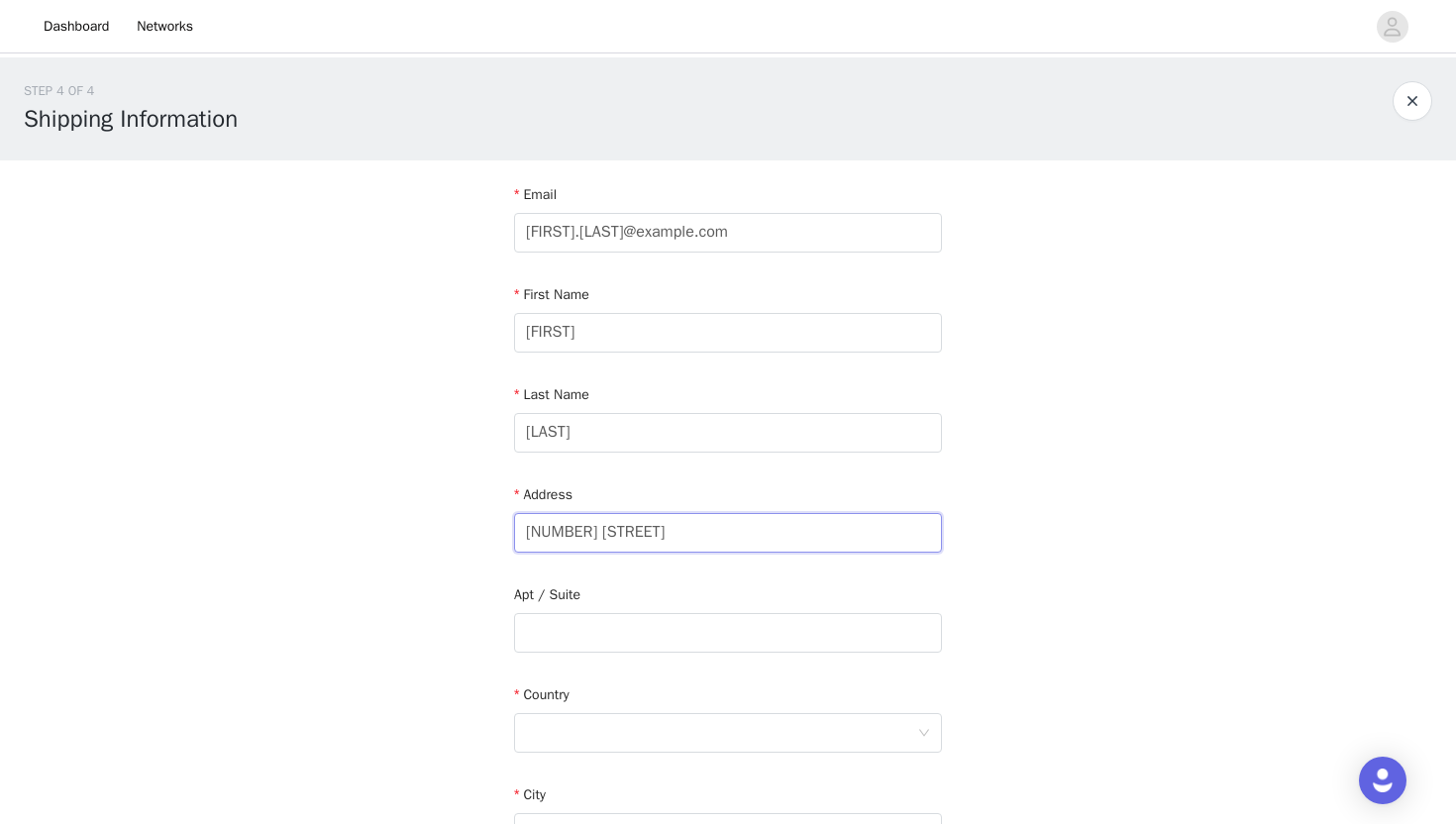 click on "170 2nd Street" at bounding box center [728, 533] 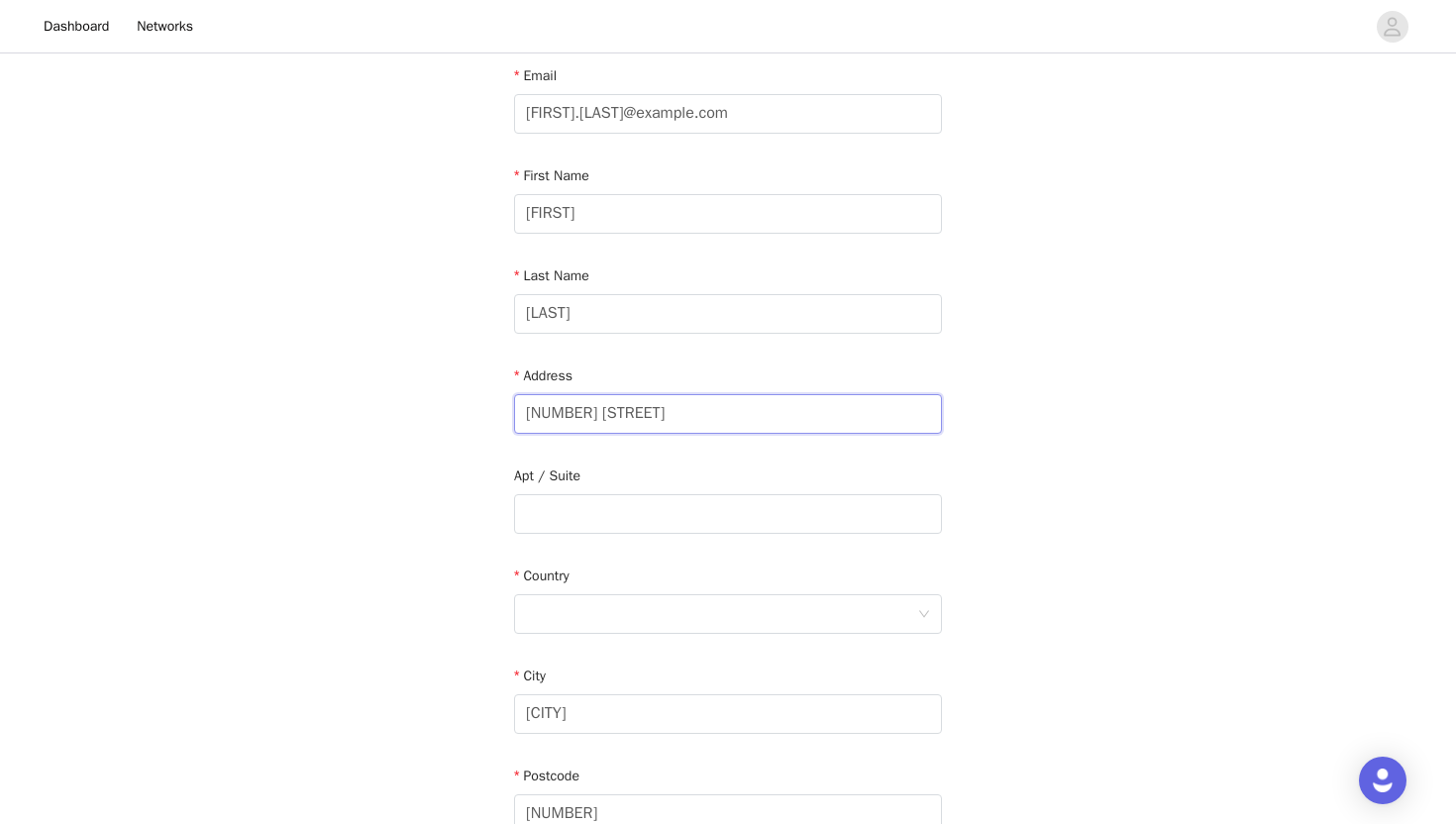 scroll, scrollTop: 131, scrollLeft: 0, axis: vertical 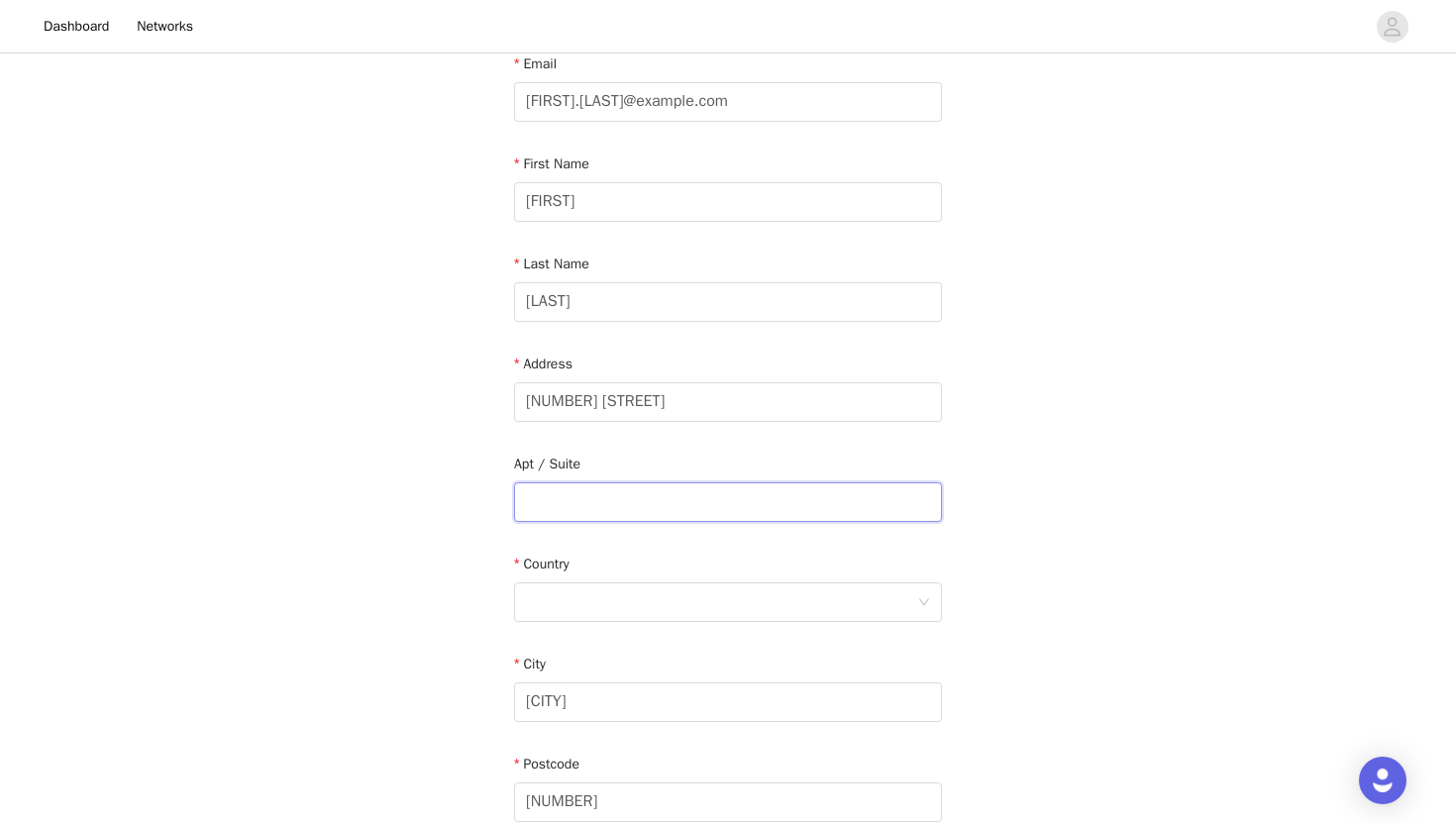 click at bounding box center [728, 502] 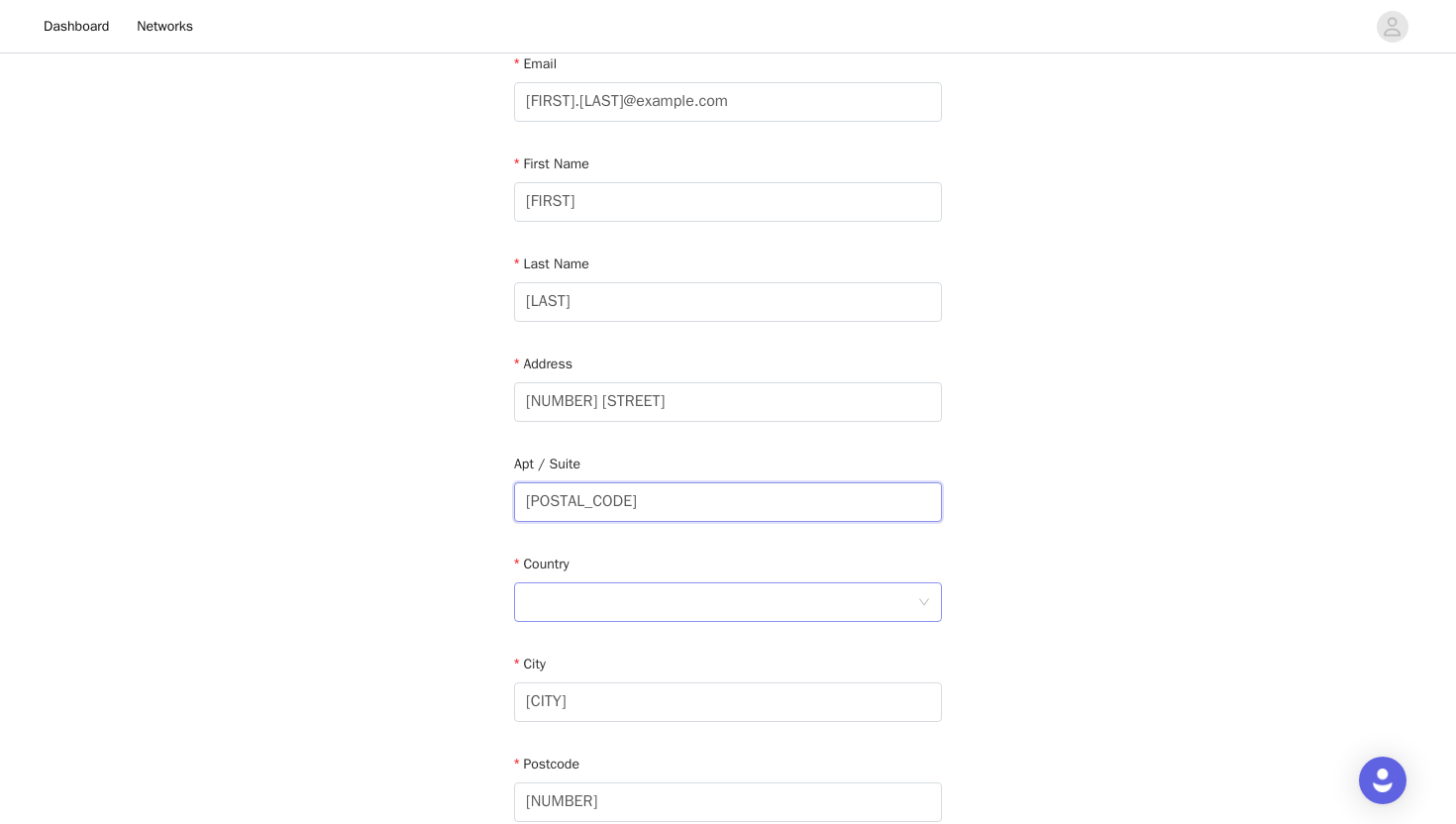 type on "P239" 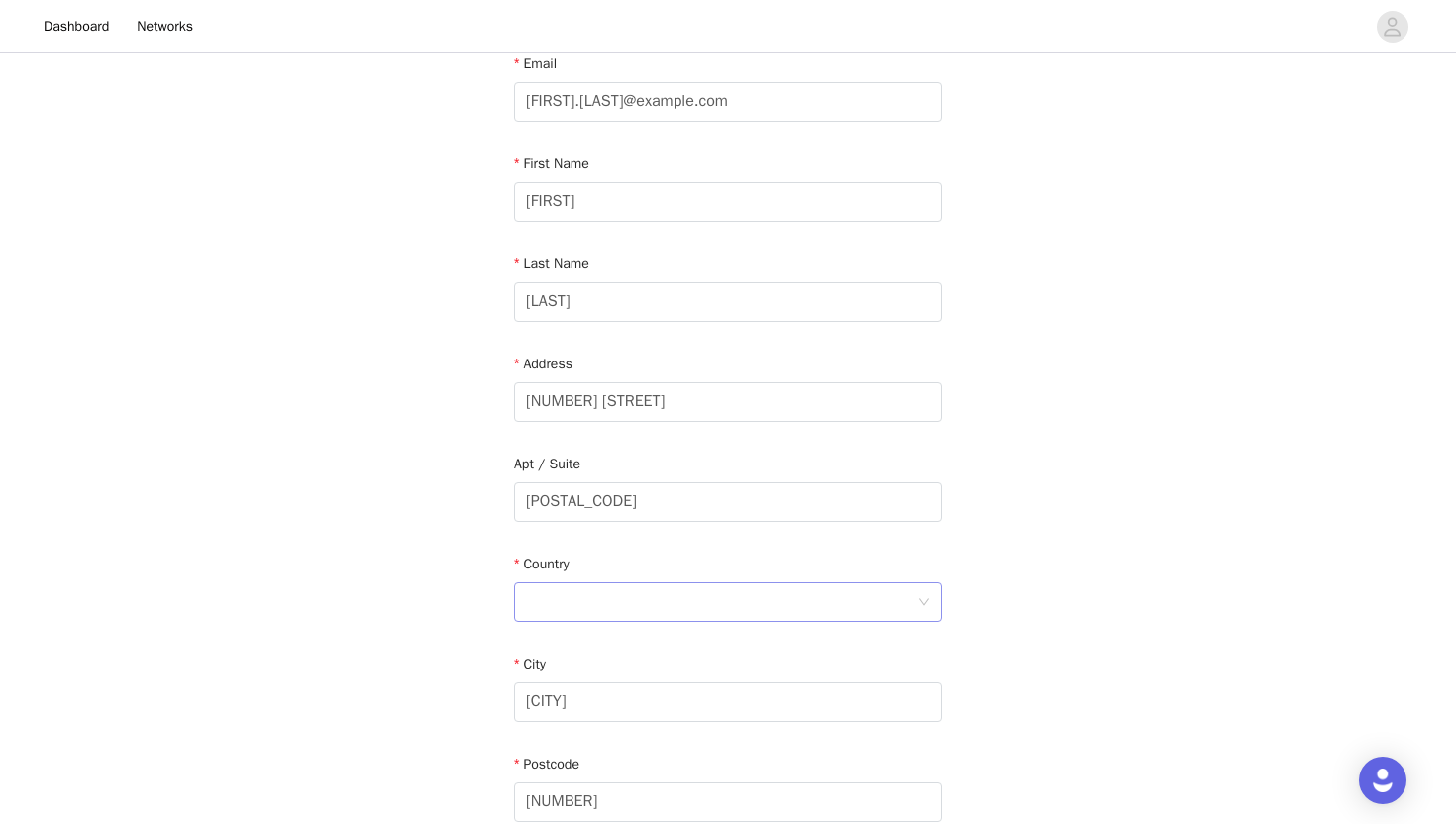 click at bounding box center (721, 602) 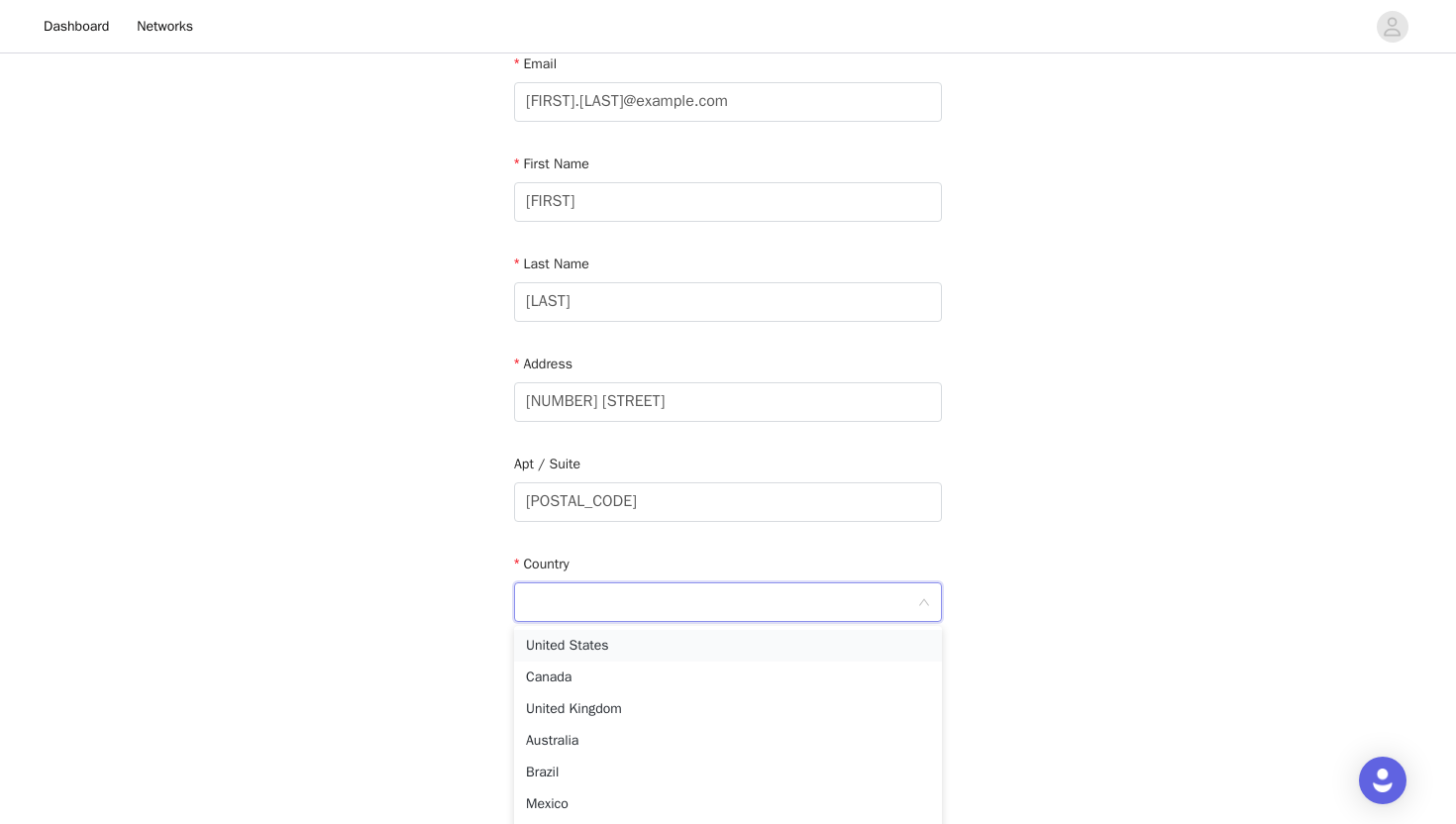 click on "United States" at bounding box center [728, 646] 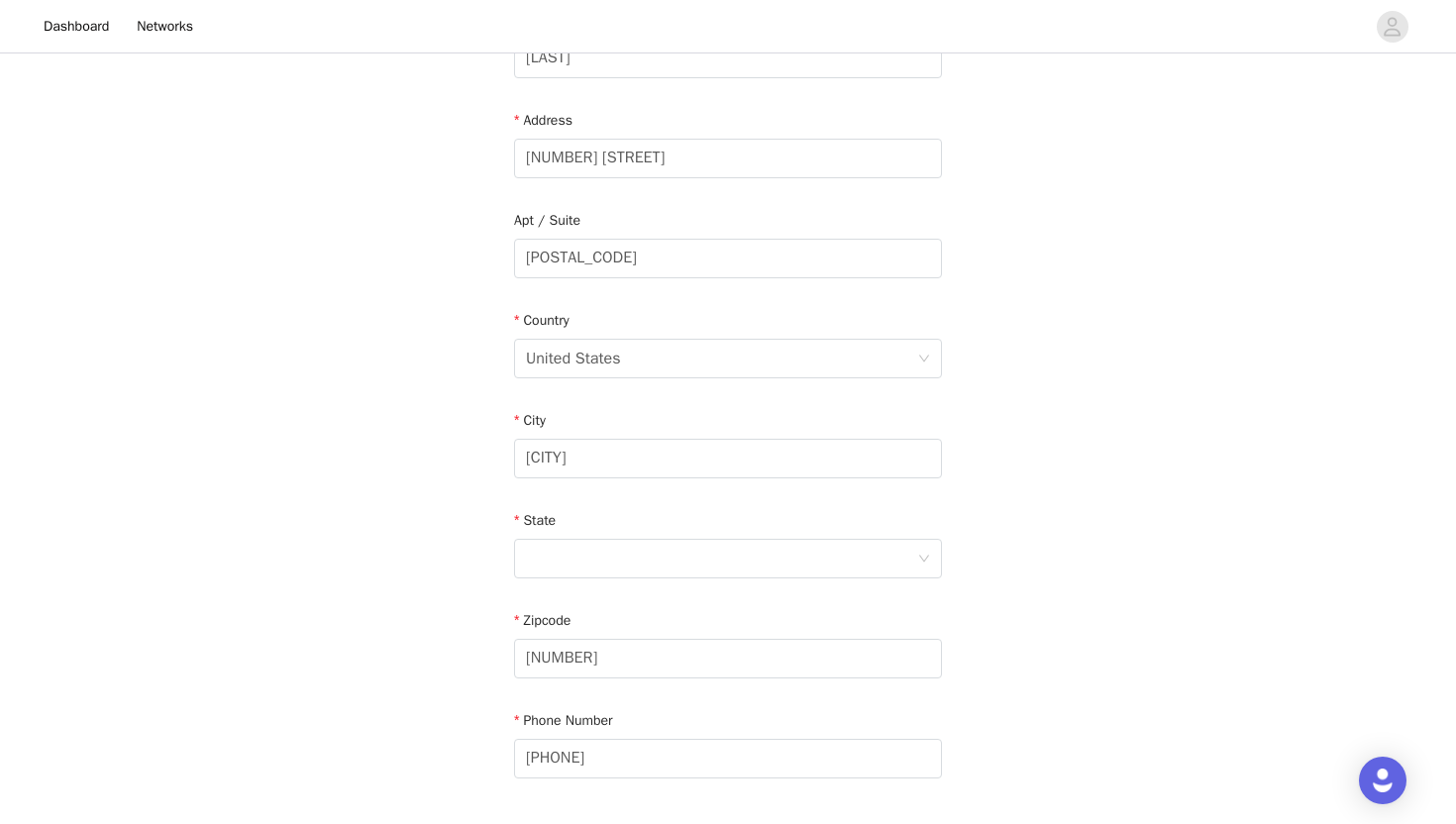 scroll, scrollTop: 403, scrollLeft: 0, axis: vertical 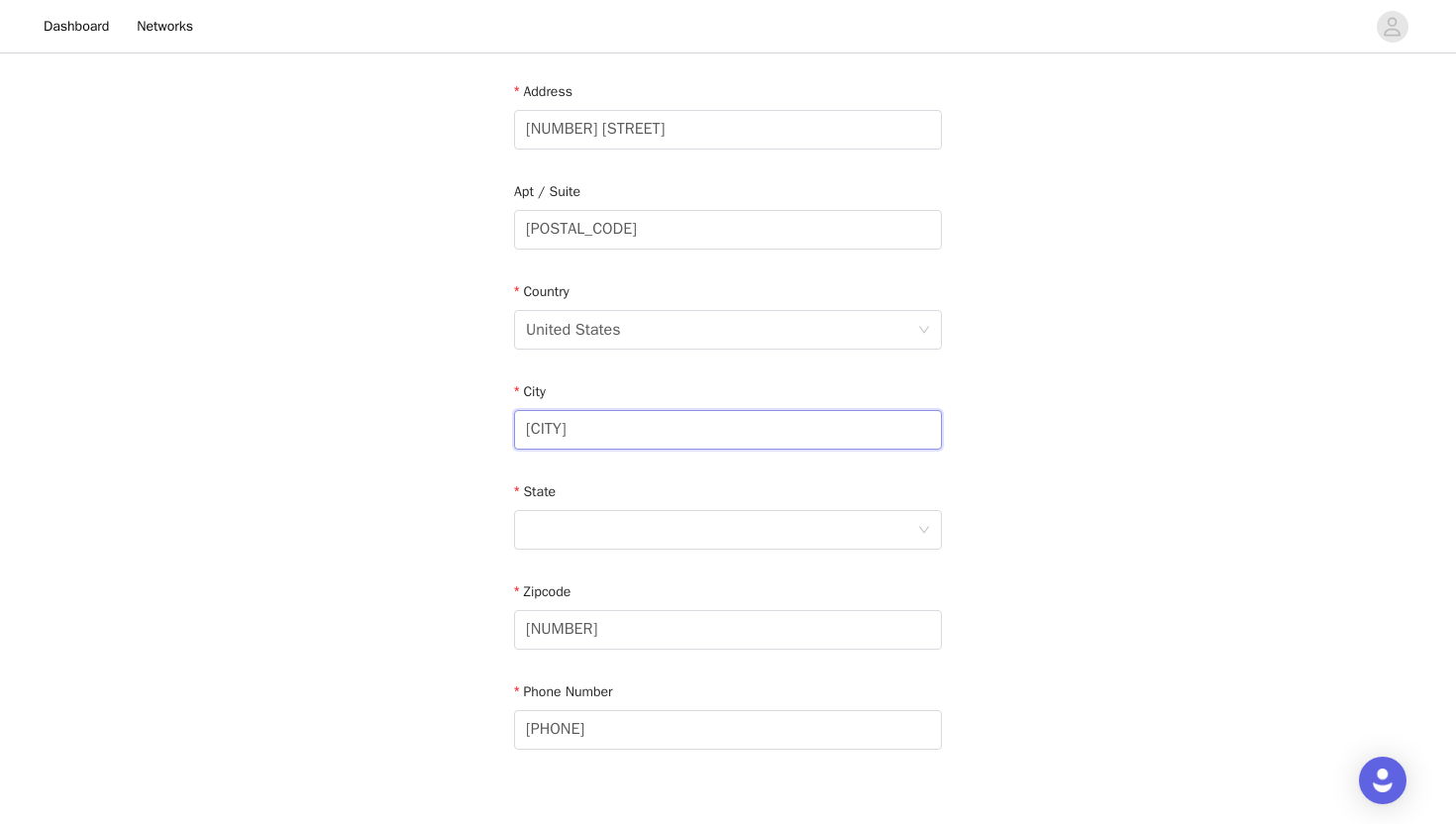 click on "Interlachen" at bounding box center [728, 430] 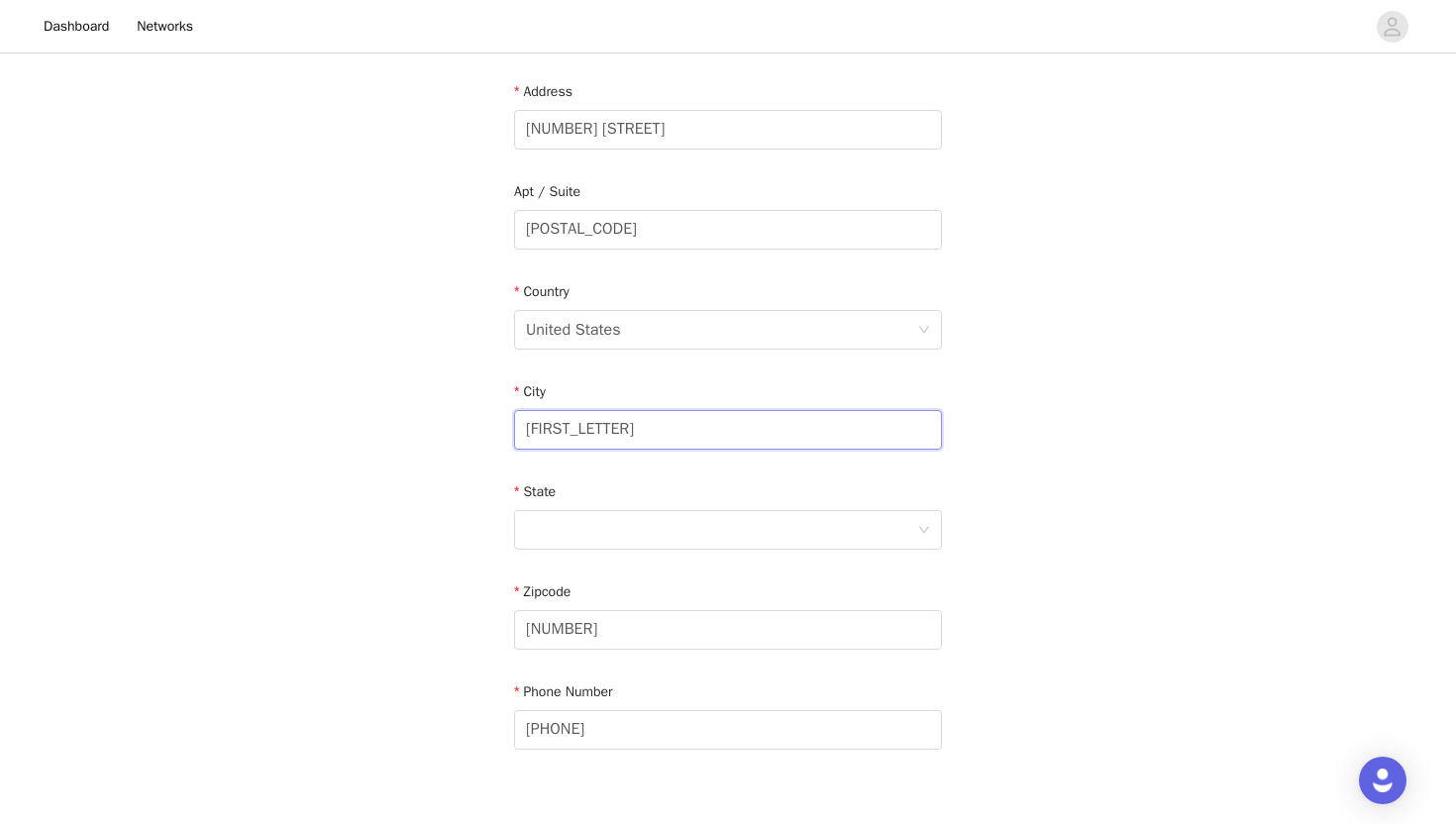 type on "I" 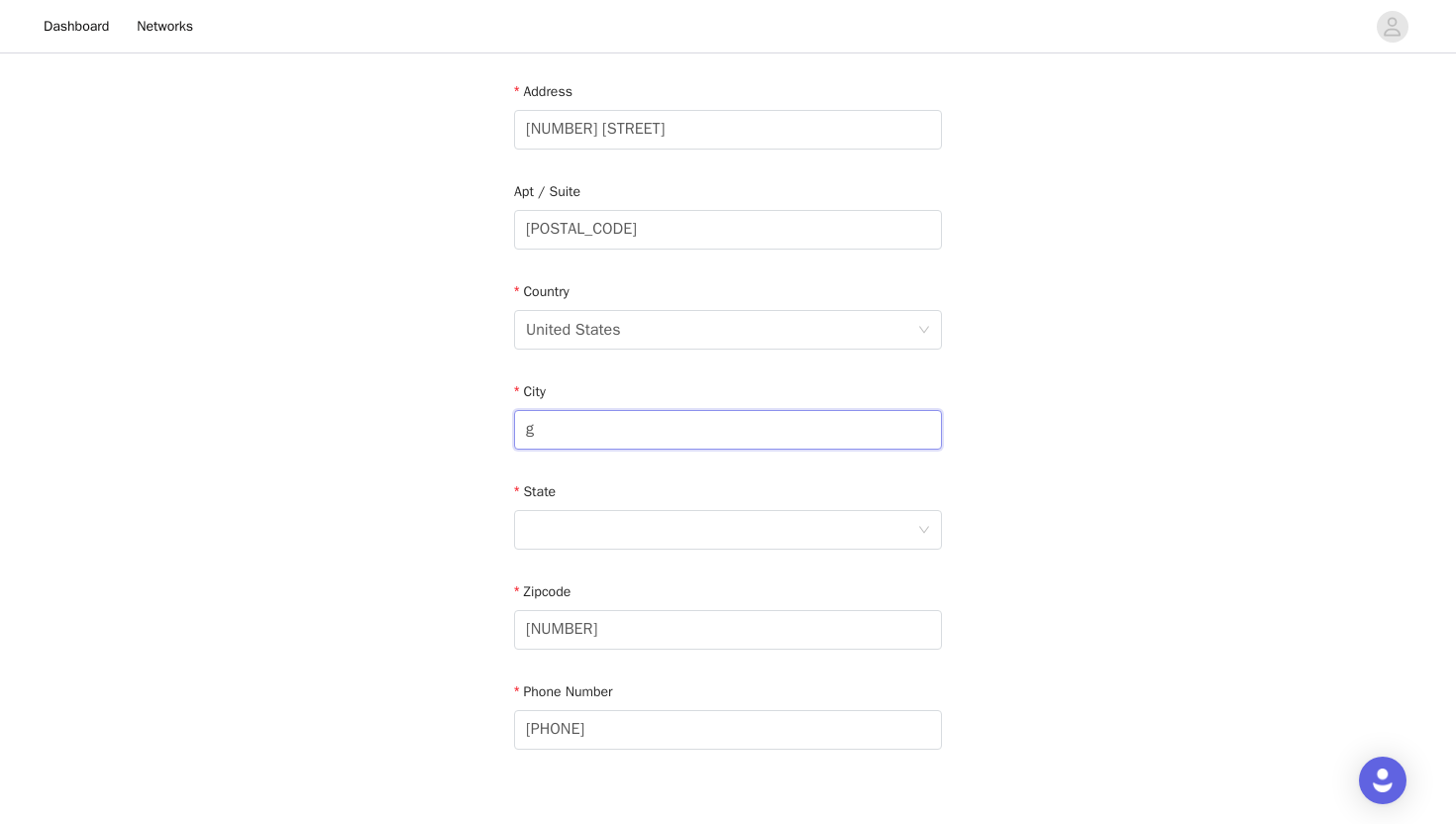 type on "Gainesville" 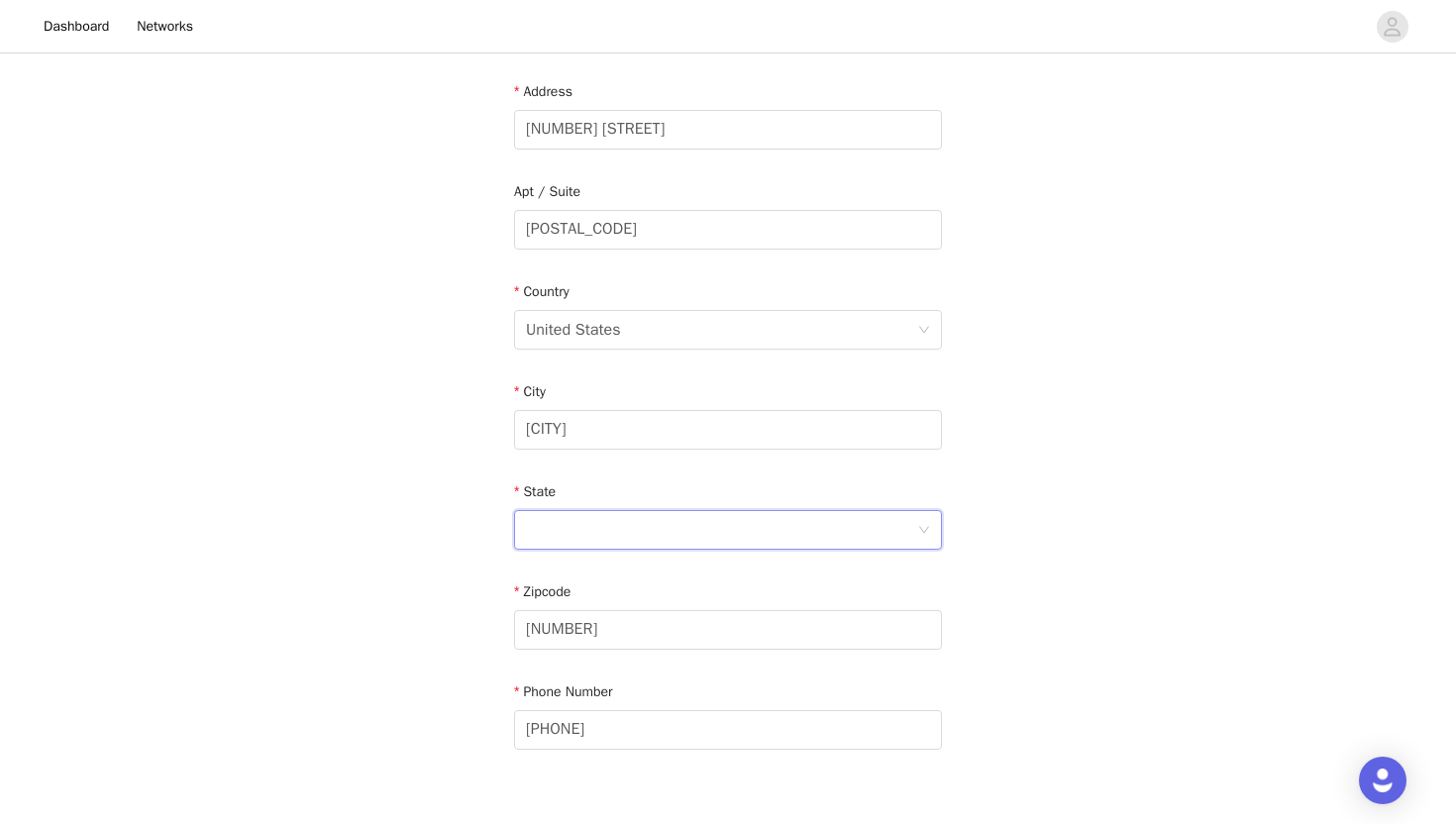 click at bounding box center (721, 530) 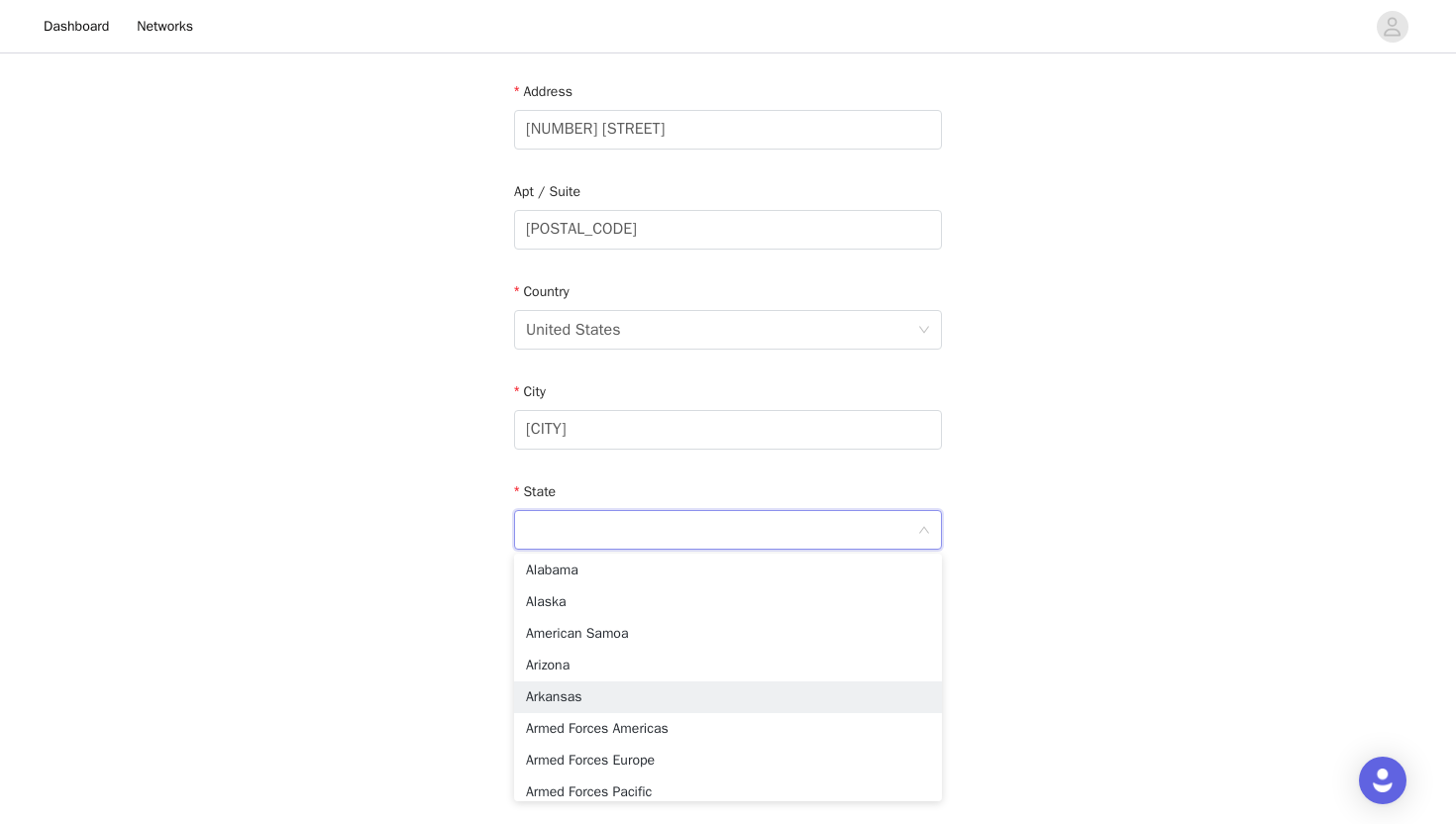 scroll, scrollTop: 0, scrollLeft: 0, axis: both 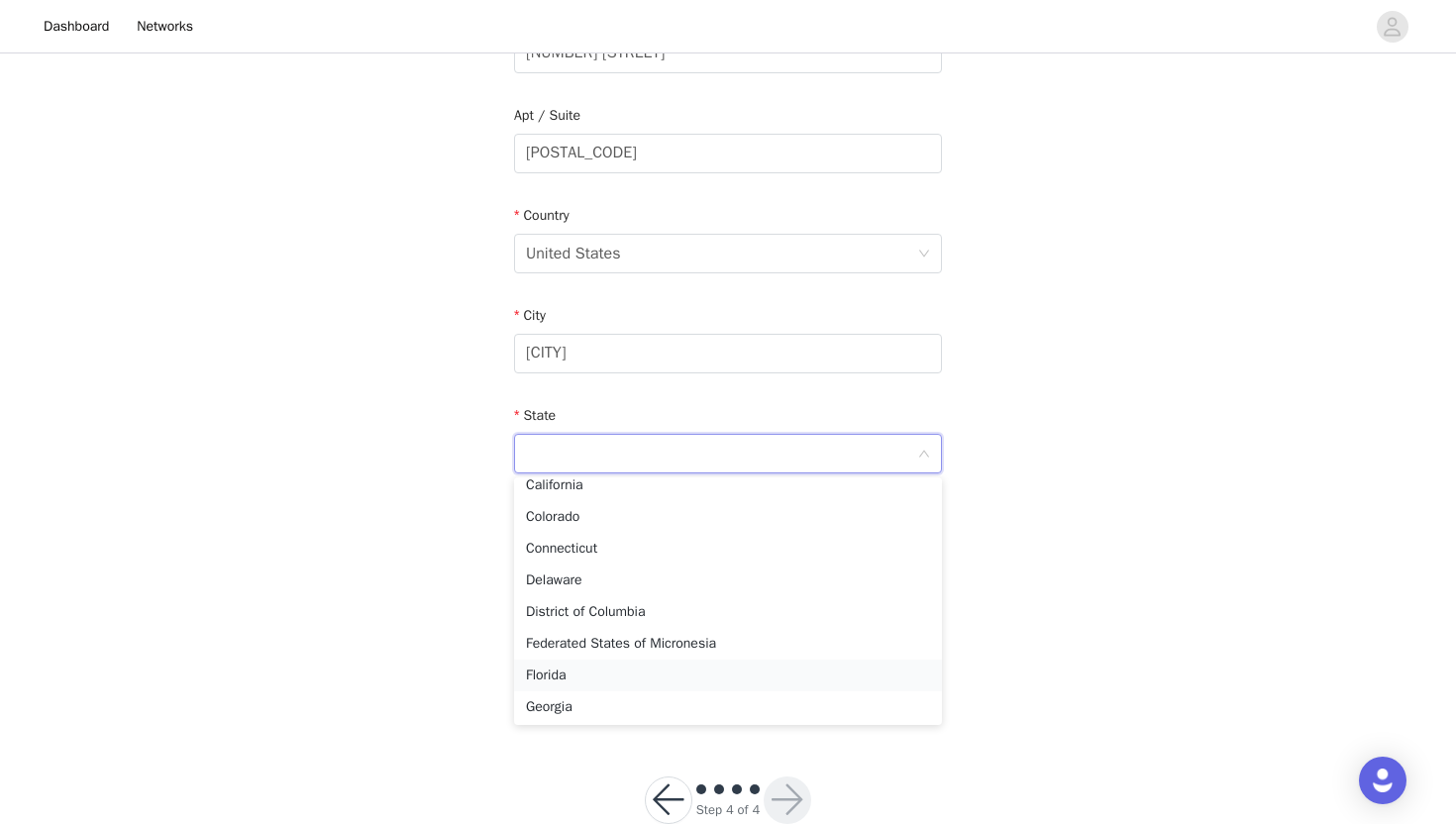 click on "Florida" at bounding box center (728, 675) 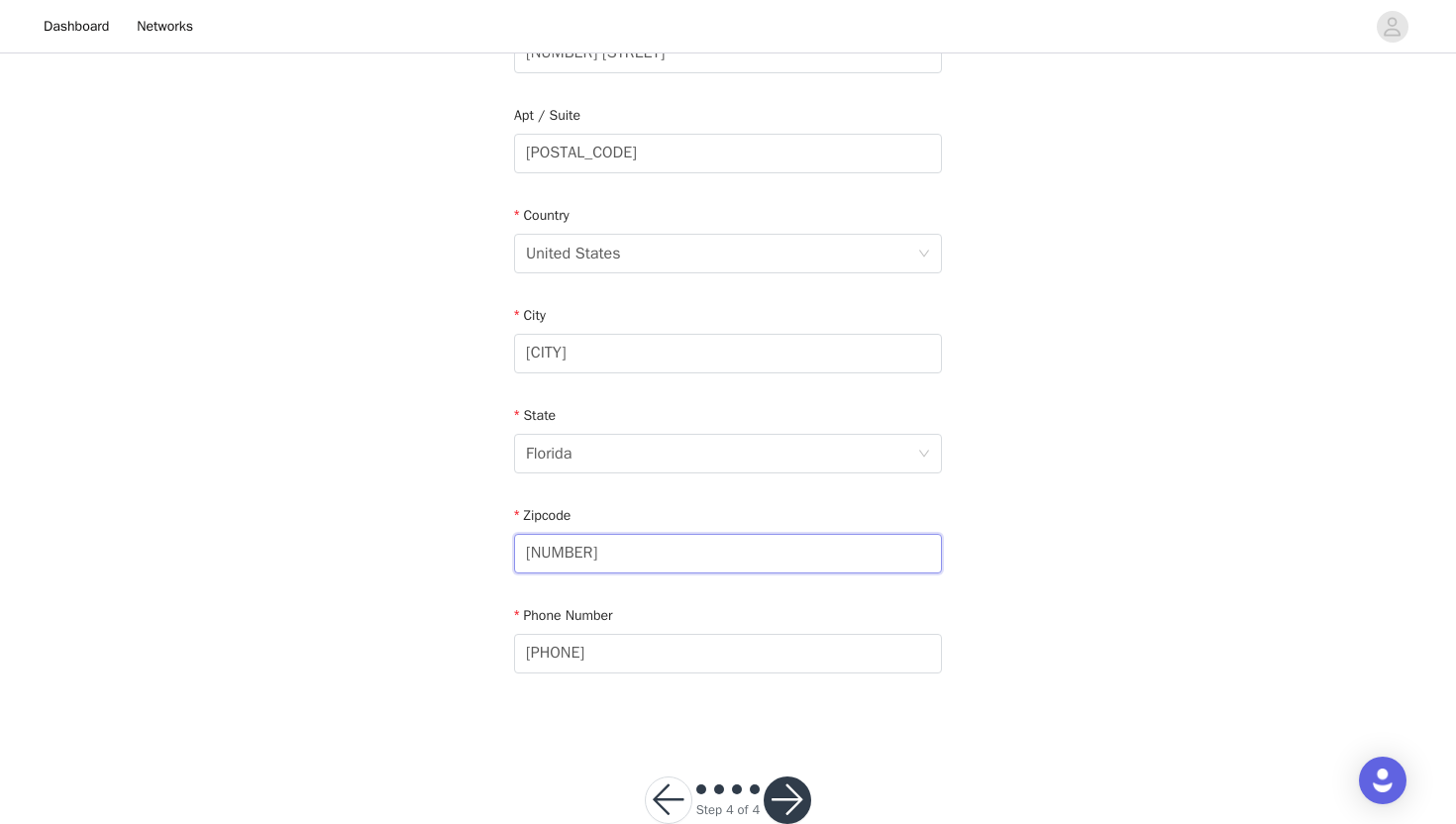 click on "32148" at bounding box center [728, 554] 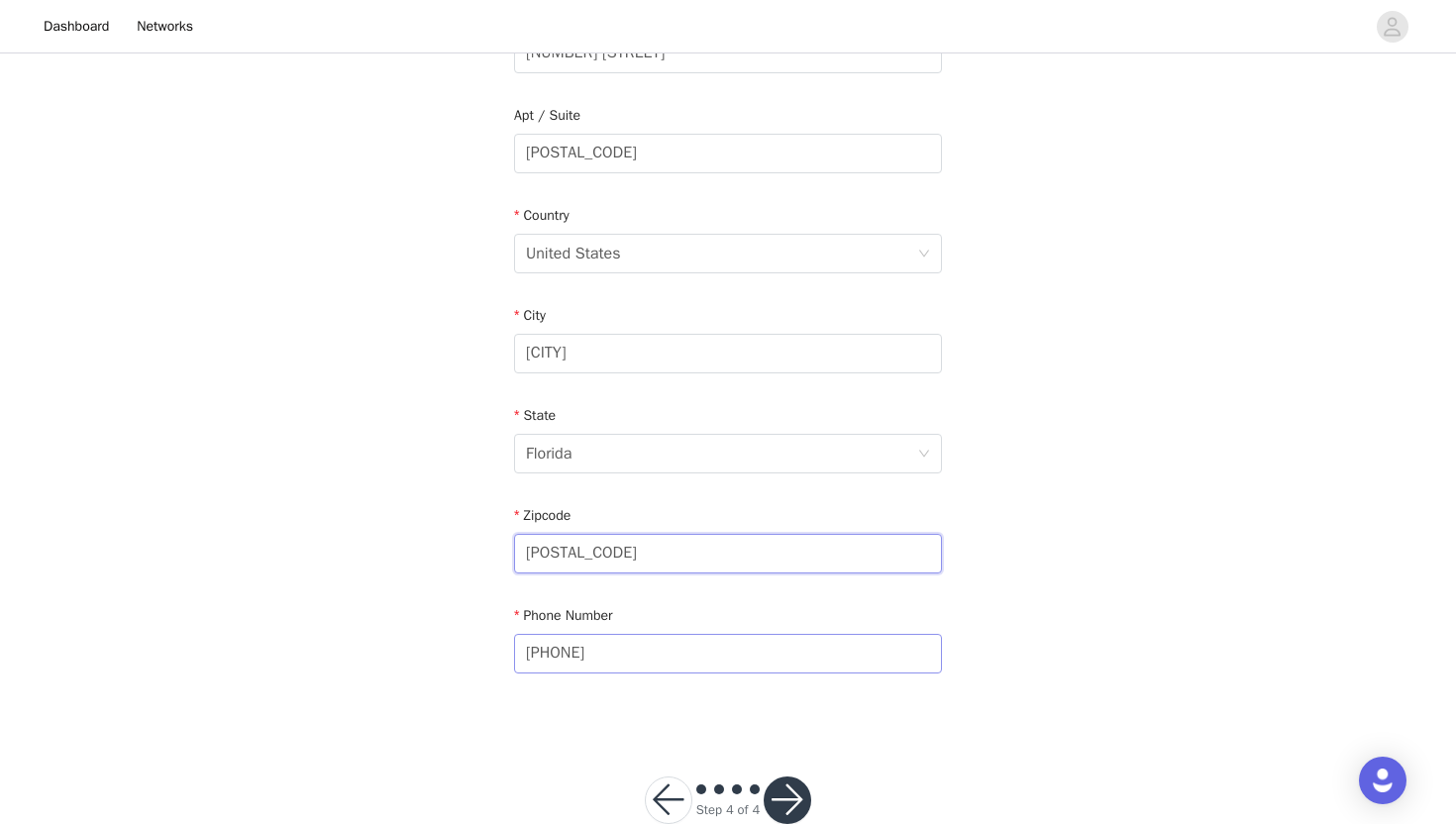 scroll, scrollTop: 526, scrollLeft: 0, axis: vertical 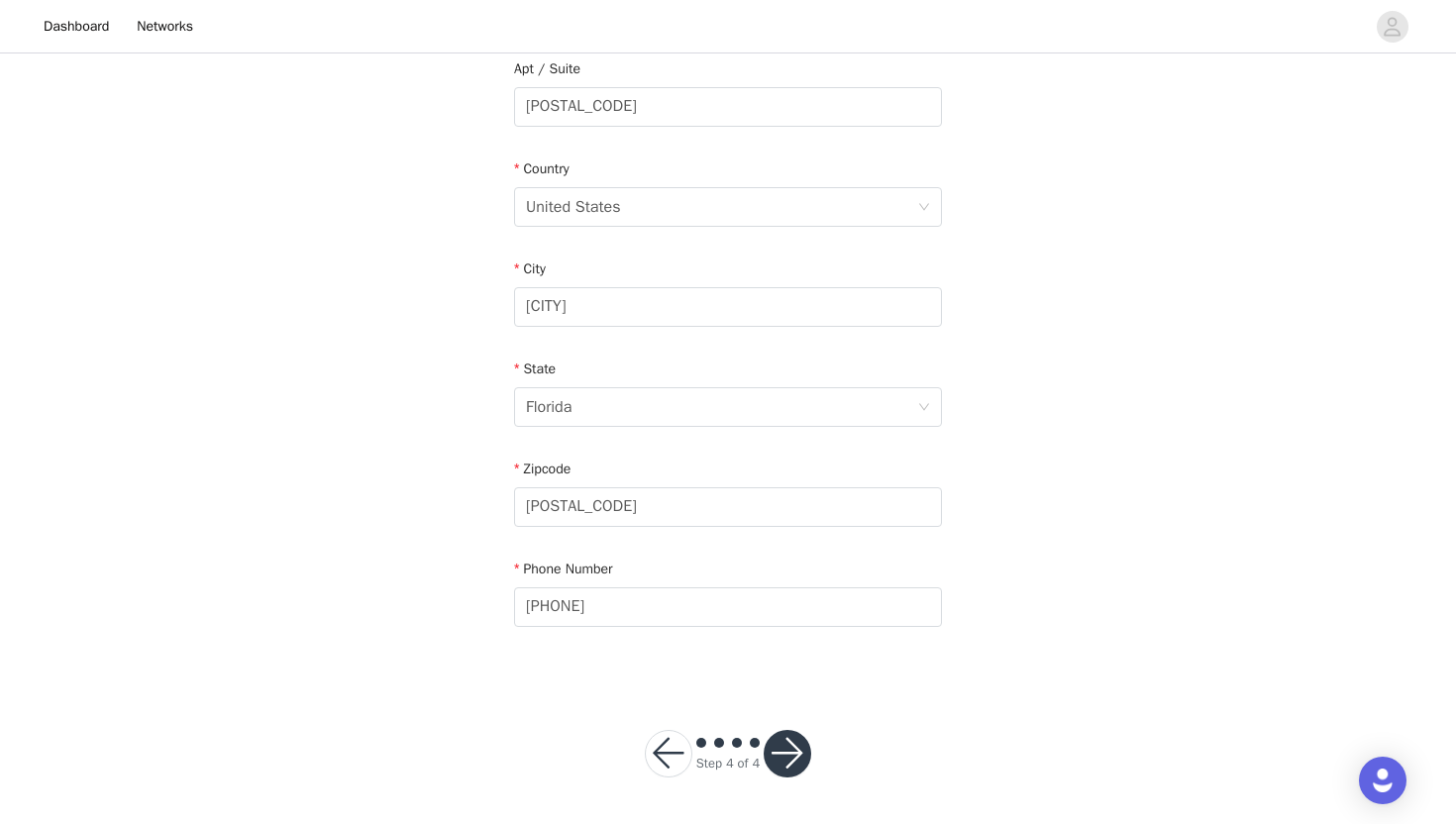 click at bounding box center (787, 754) 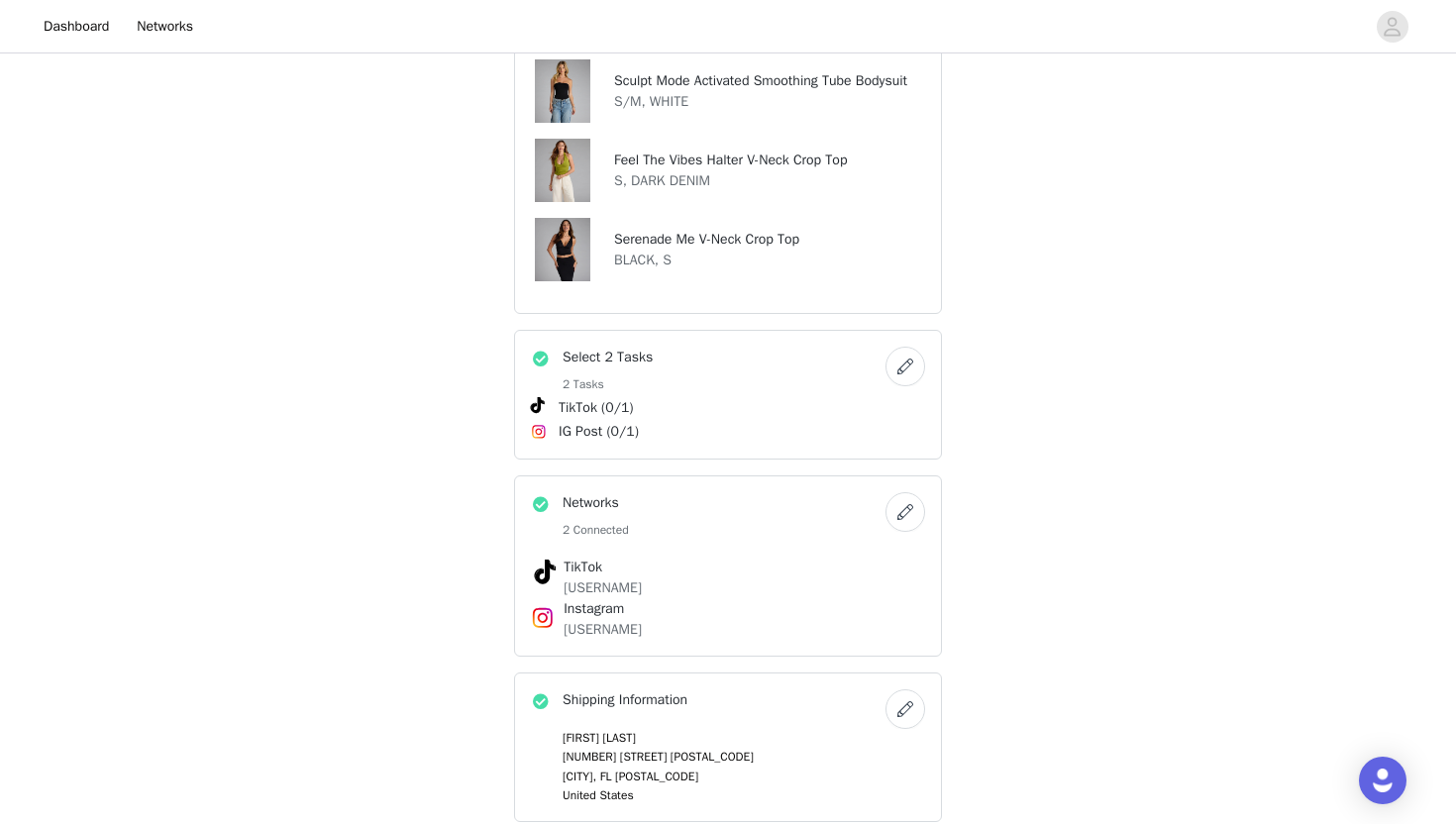 scroll, scrollTop: 851, scrollLeft: 0, axis: vertical 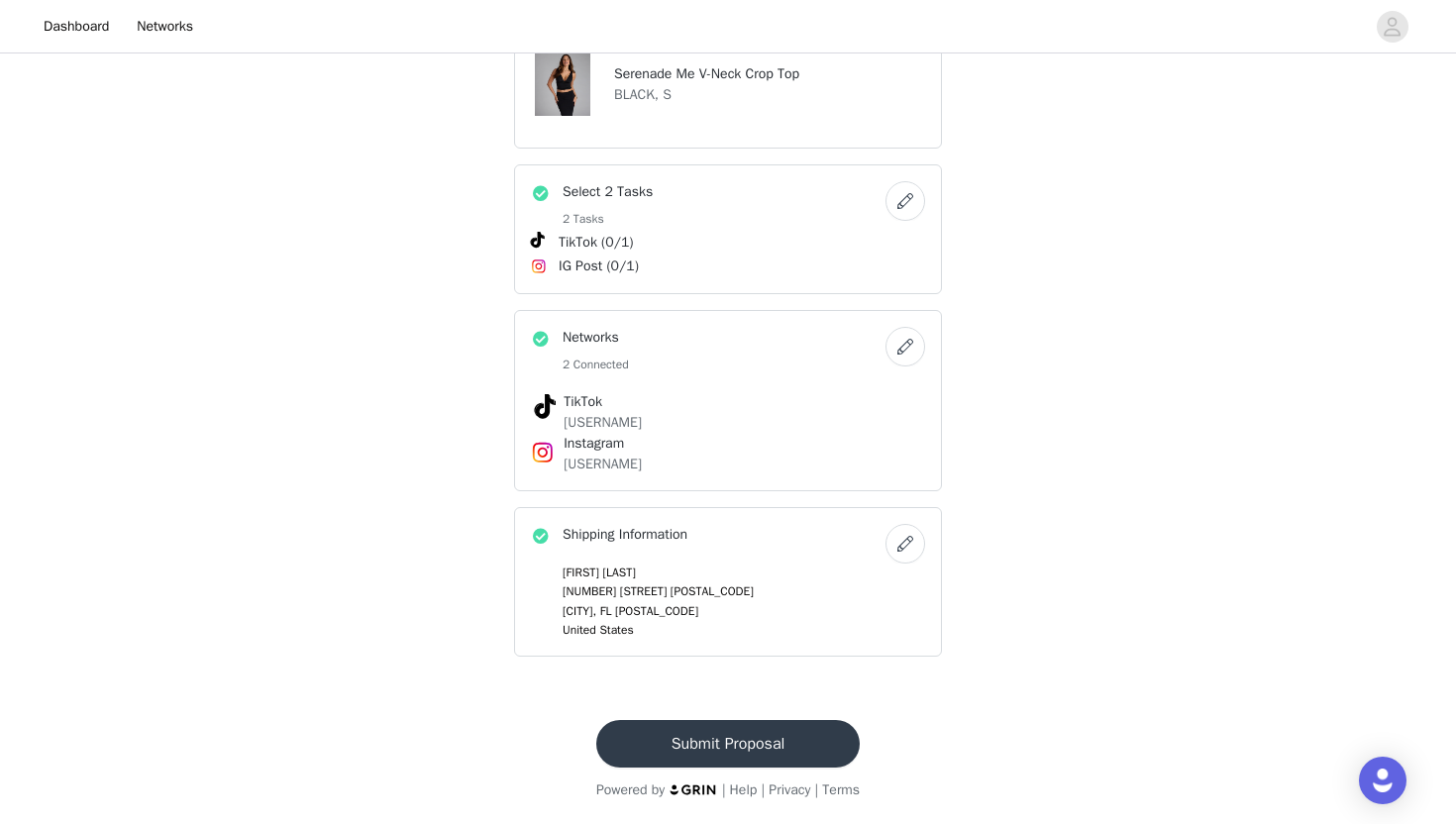 click on "Submit Proposal" at bounding box center [728, 744] 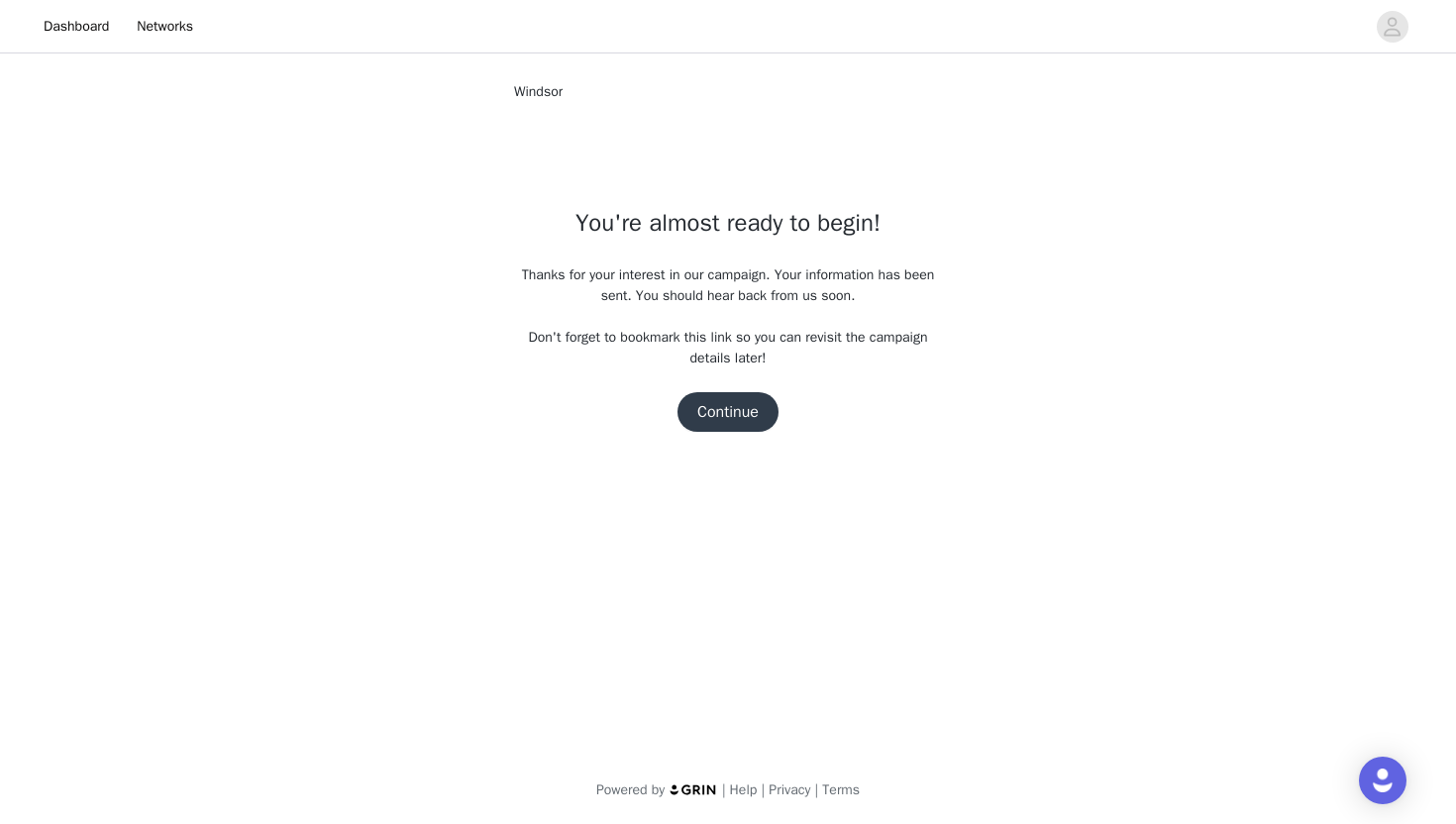 scroll, scrollTop: 0, scrollLeft: 0, axis: both 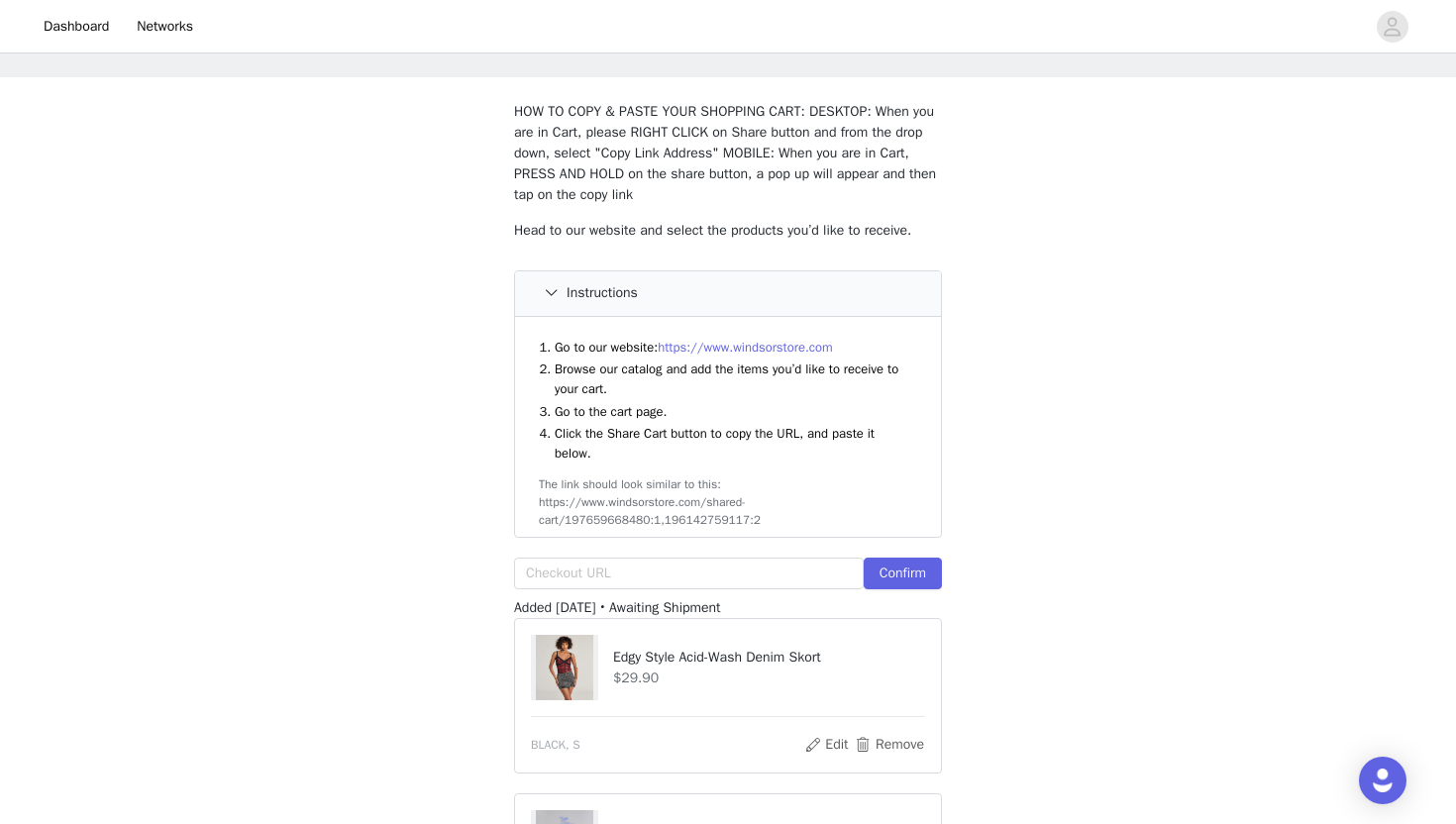 click on "https://www.windsorstore.com" at bounding box center (745, 347) 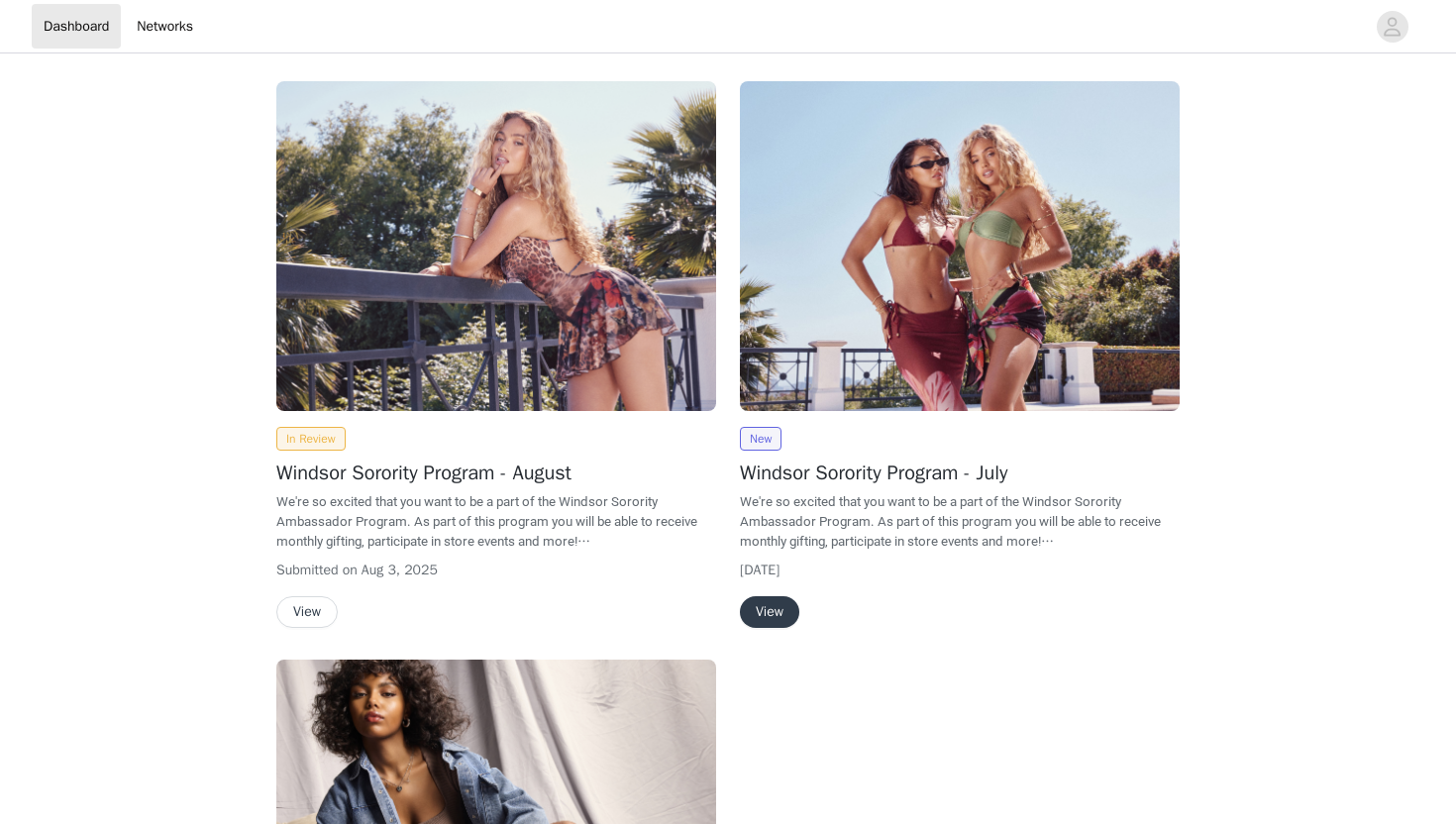 scroll, scrollTop: 0, scrollLeft: 0, axis: both 